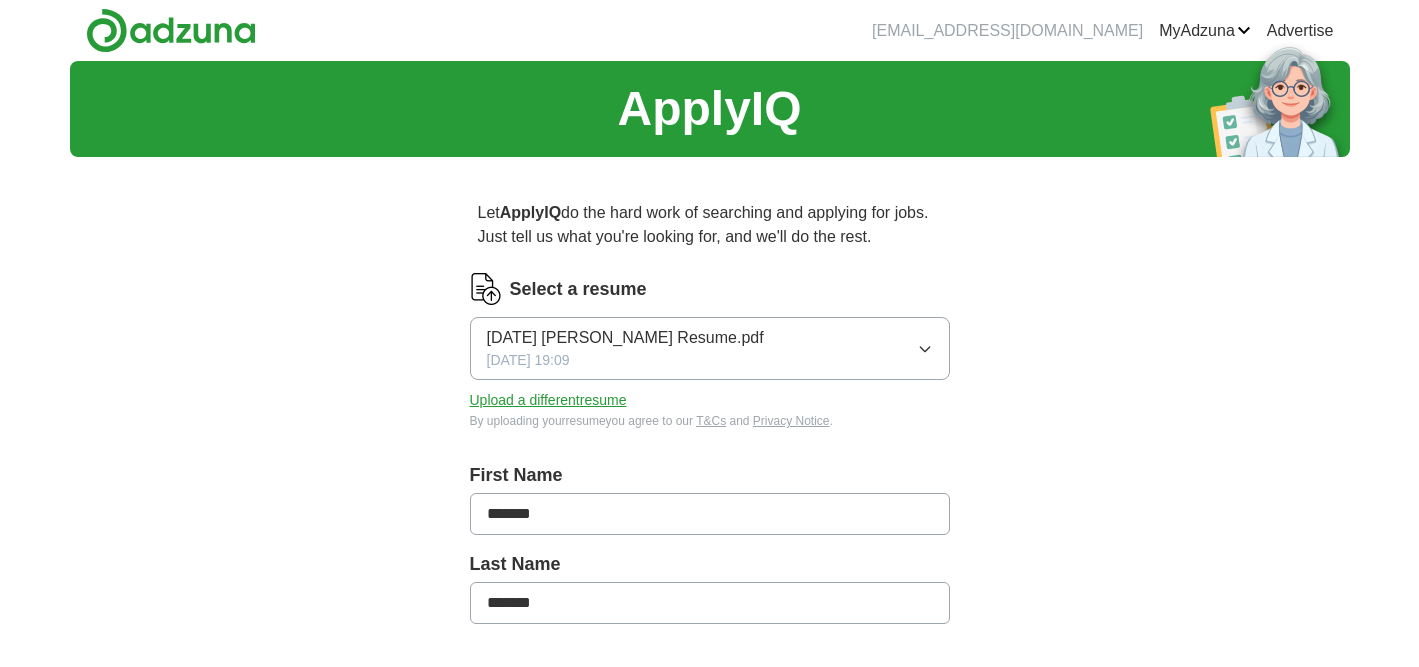 scroll, scrollTop: 0, scrollLeft: 0, axis: both 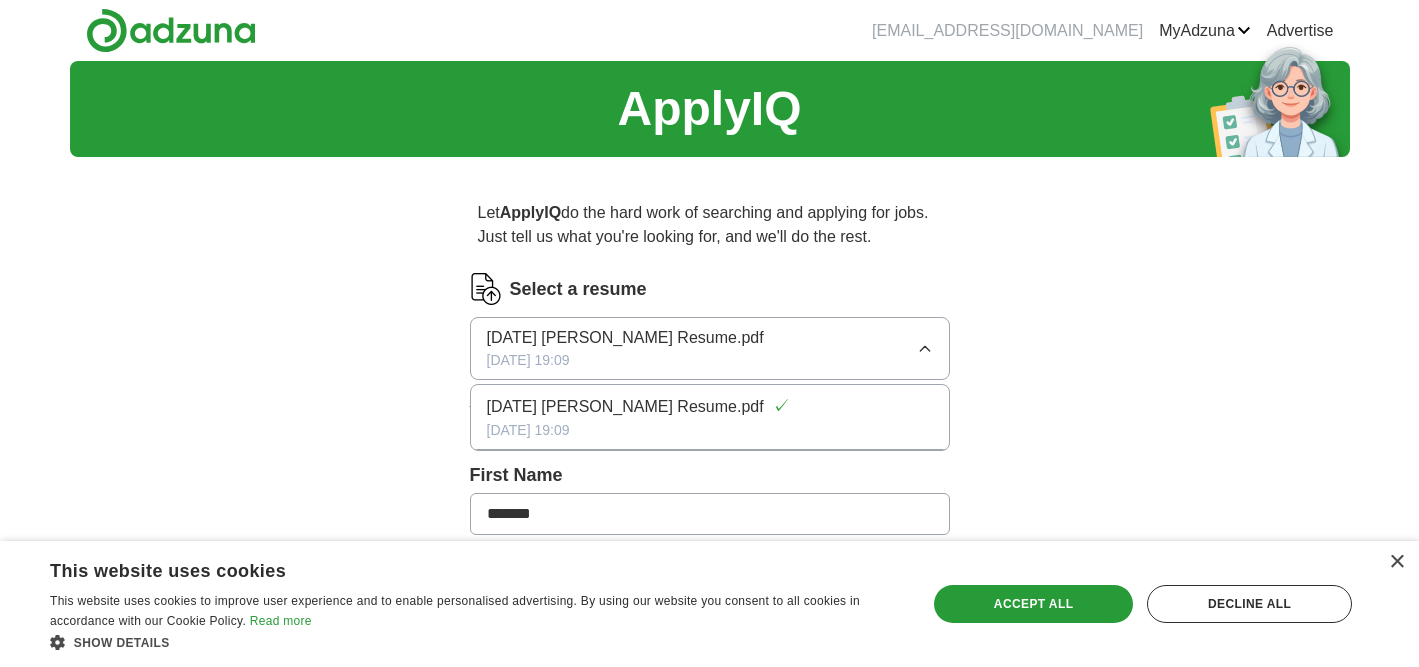click on "ApplyIQ Let  ApplyIQ  do the hard work of searching and applying for jobs. Just tell us what you're looking for, and we'll do the rest. Select a resume [DATE] [PERSON_NAME] Resume.pdf [DATE] 19:09 10.8.24 [PERSON_NAME] Resume.pdf ✓ [DATE] 19:09 Upload a different  resume By uploading your  resume  you agree to our   T&Cs   and   Privacy Notice . First Name ******* Last Name ******* What job are you looking for? Enter or select a minimum of 3 job titles (4-8 recommended) Where do you want to work? 25 mile radius Start applying for jobs By registering, you consent to us applying to suitable jobs for you" at bounding box center [710, 650] 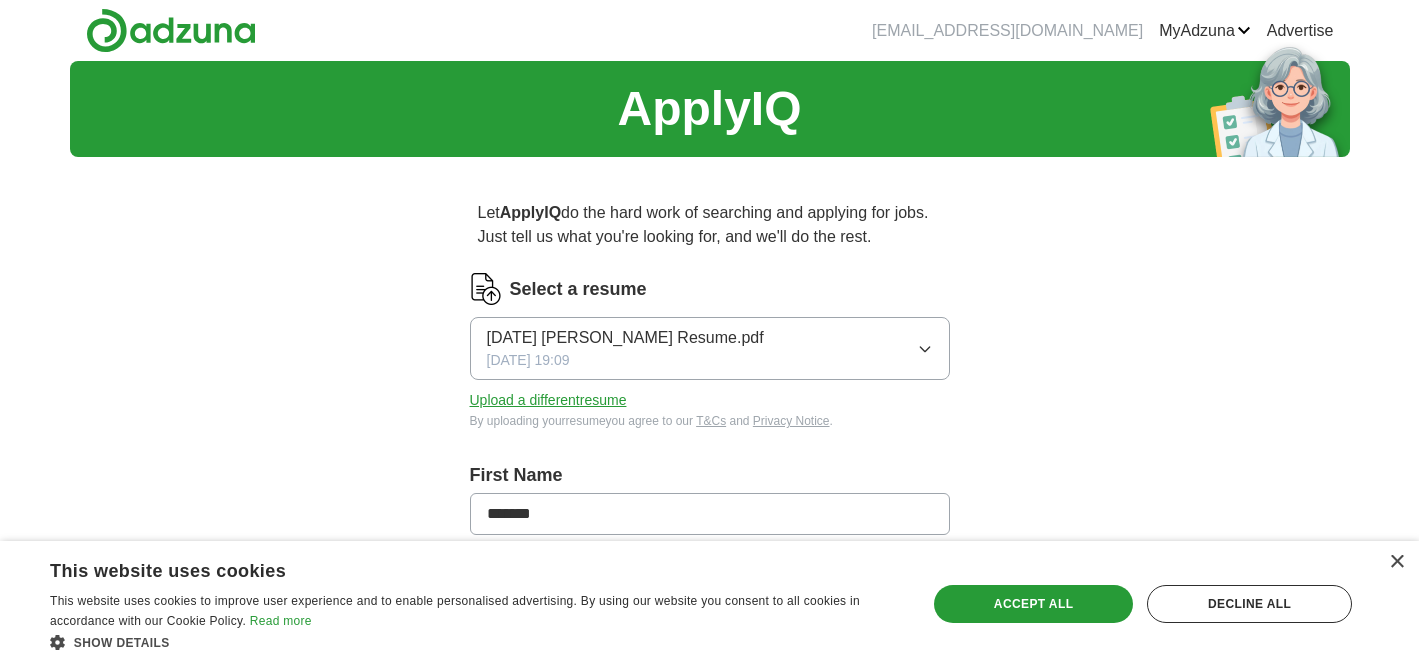 click on "Upload a different  resume" at bounding box center [548, 400] 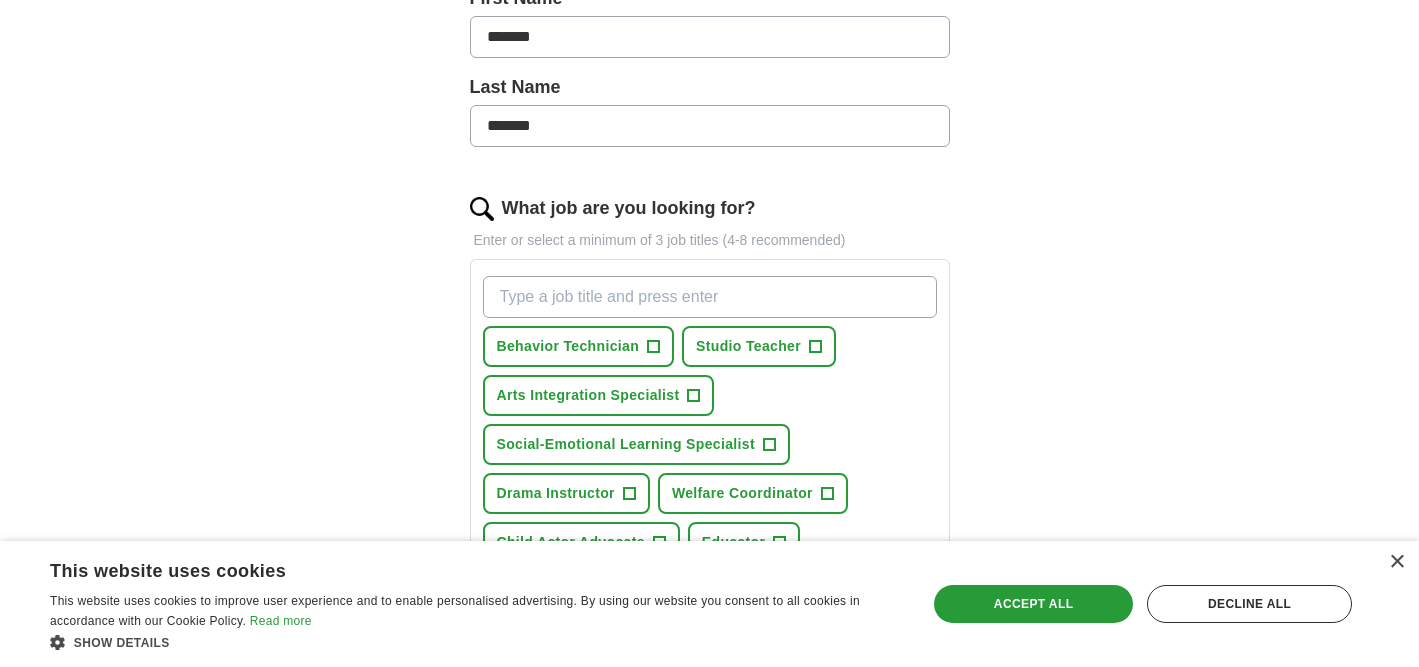 scroll, scrollTop: 478, scrollLeft: 0, axis: vertical 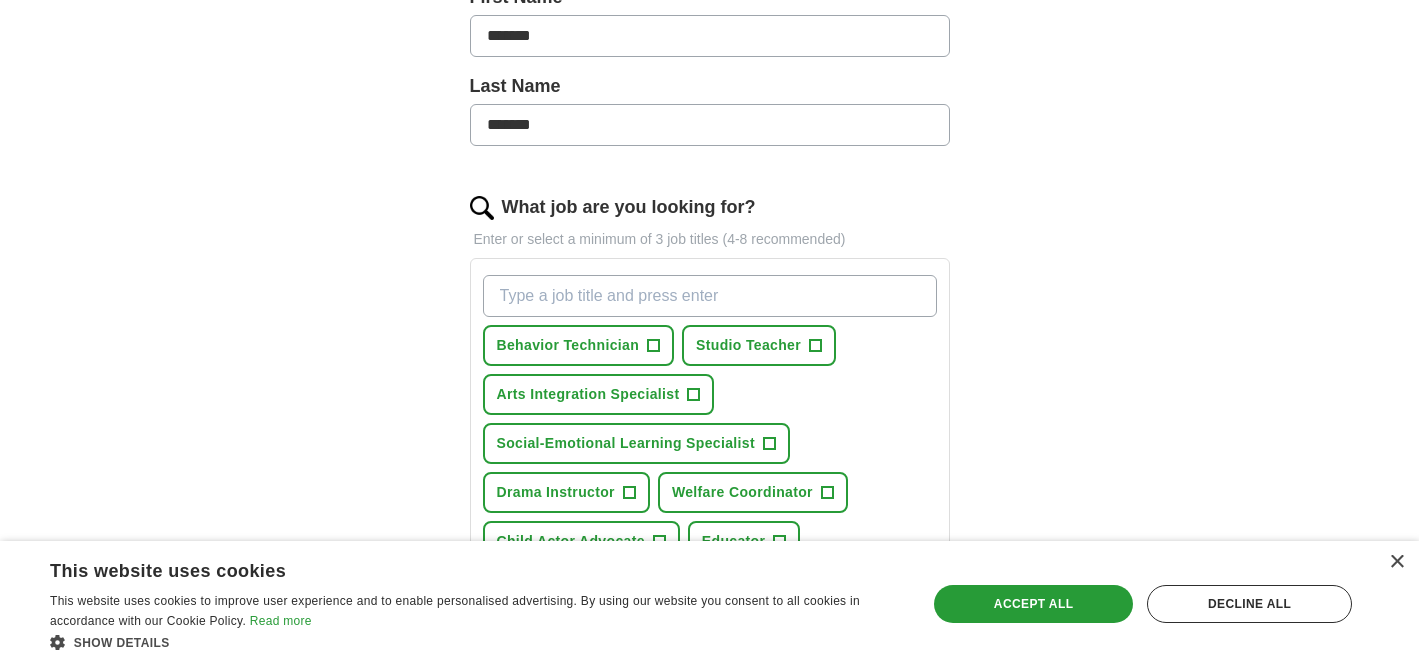 click on "*******" at bounding box center (710, 125) 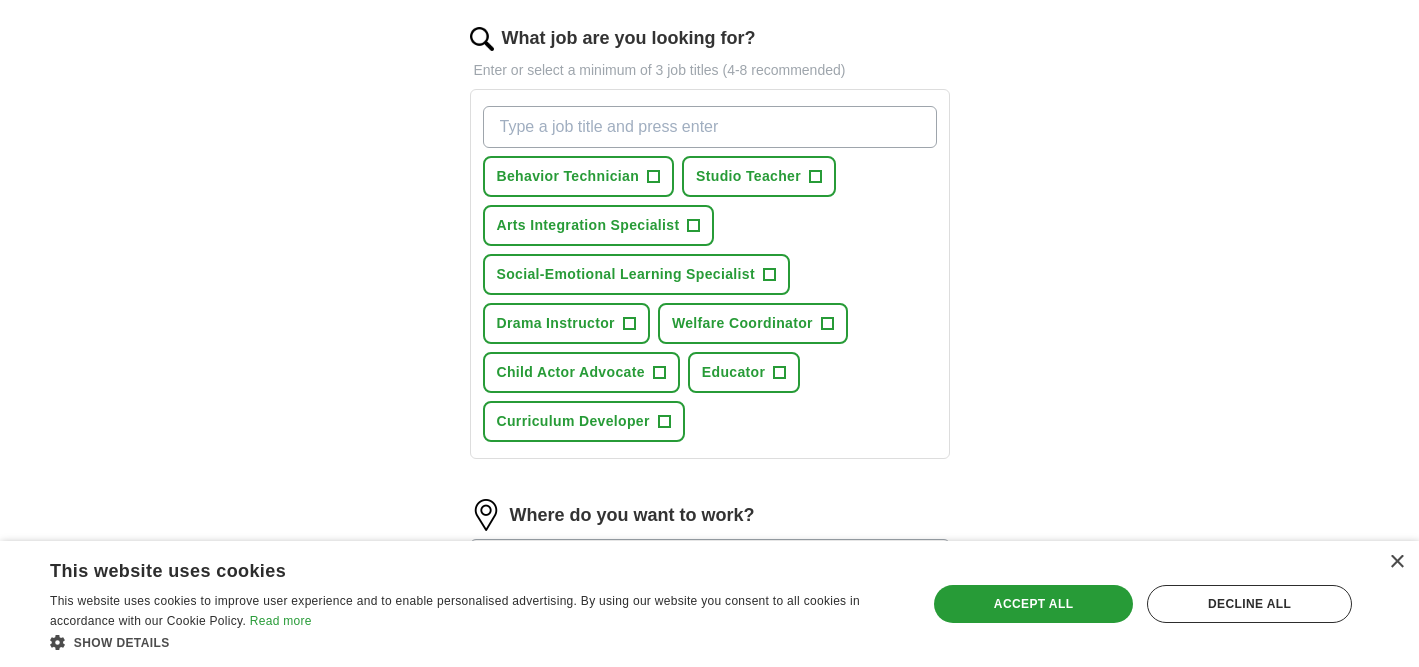 scroll, scrollTop: 654, scrollLeft: 0, axis: vertical 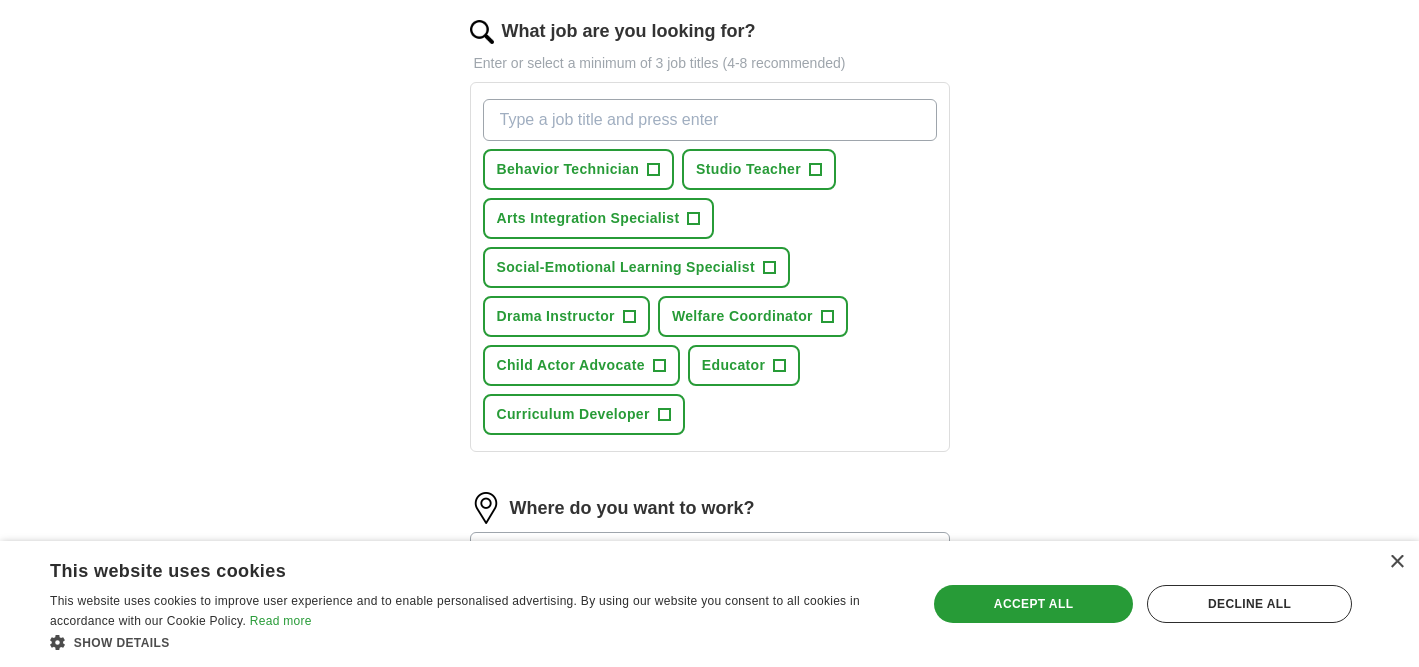 type on "**********" 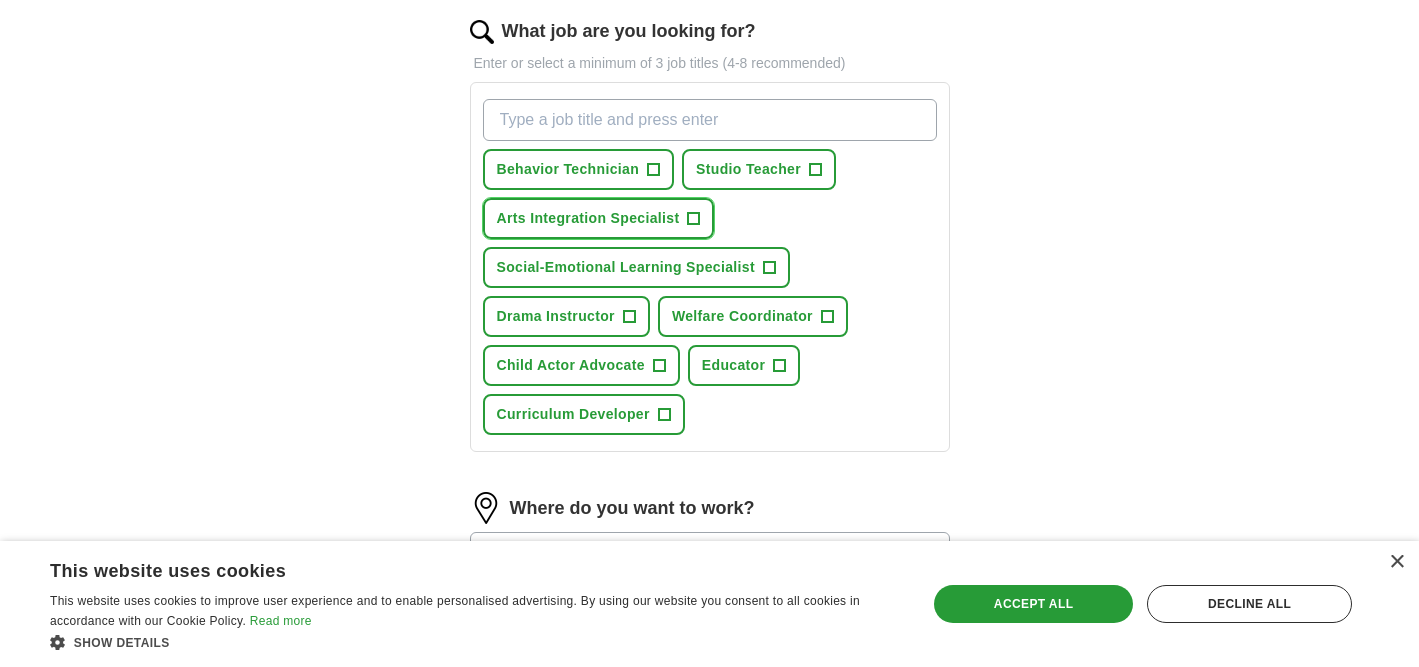 click on "+" at bounding box center (694, 219) 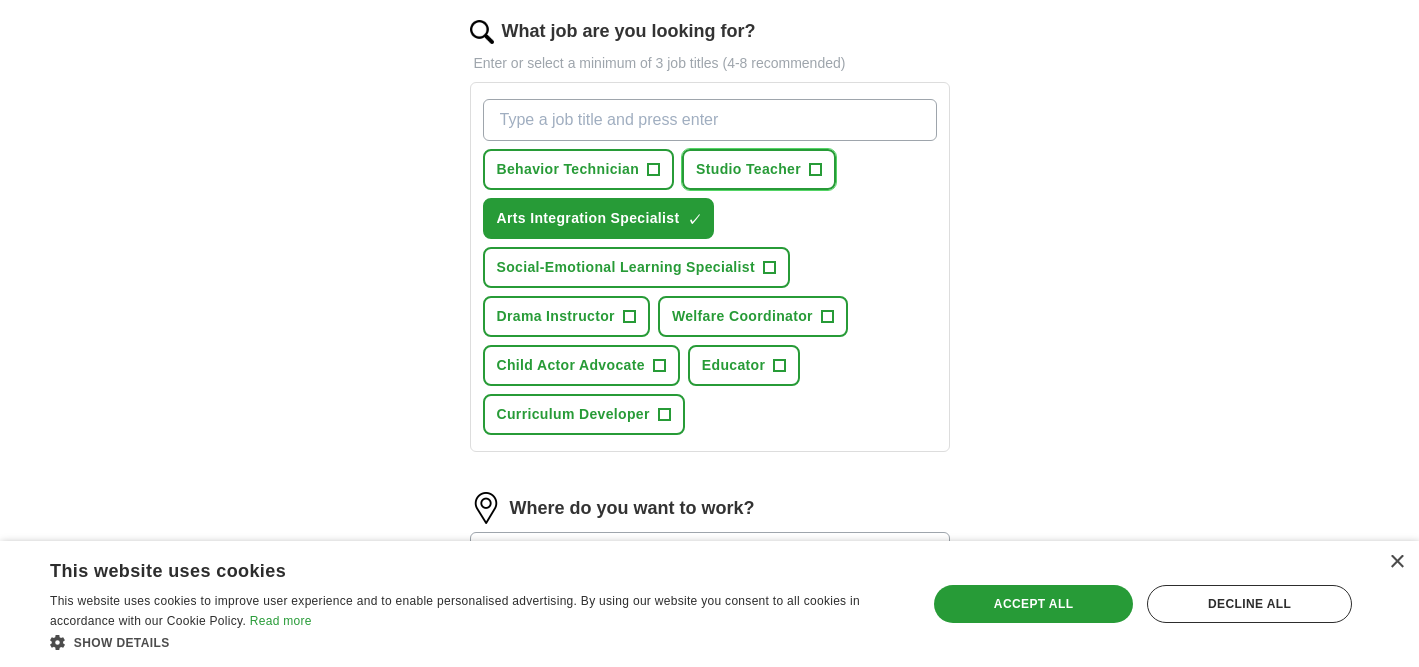 click on "+" at bounding box center [816, 170] 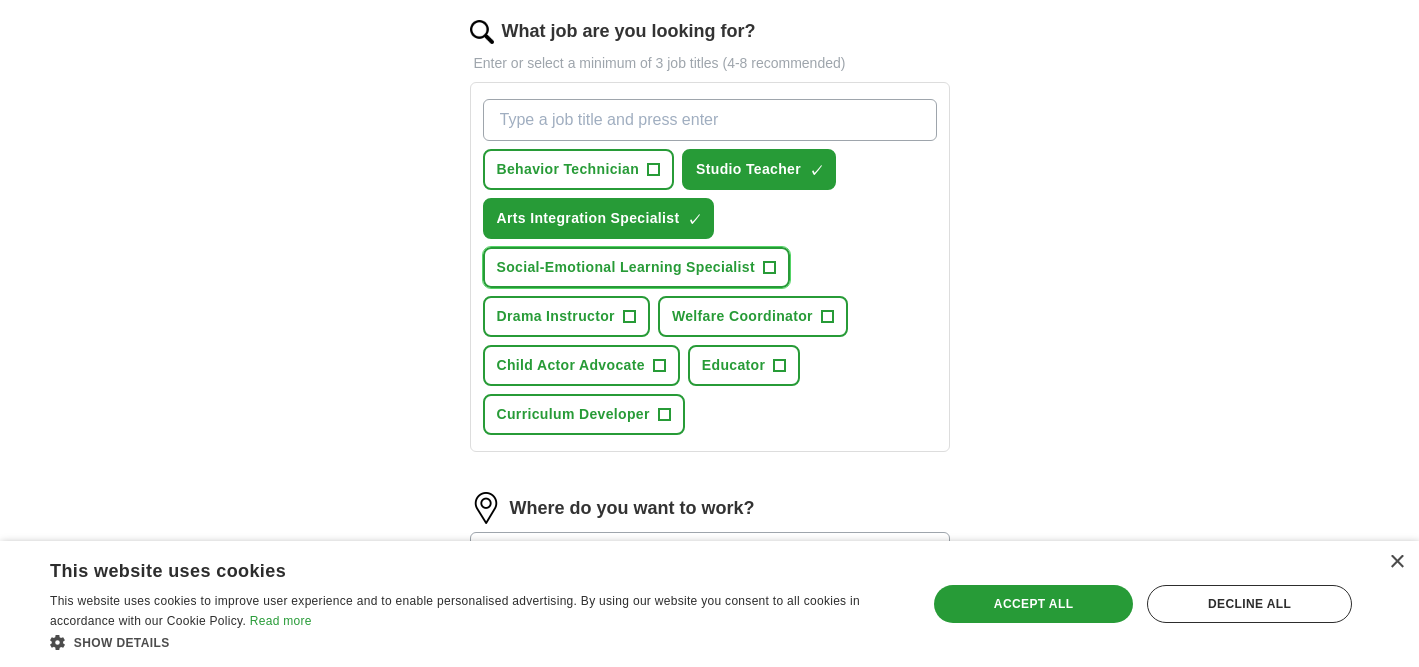 click on "Social-Emotional Learning Specialist" at bounding box center [626, 267] 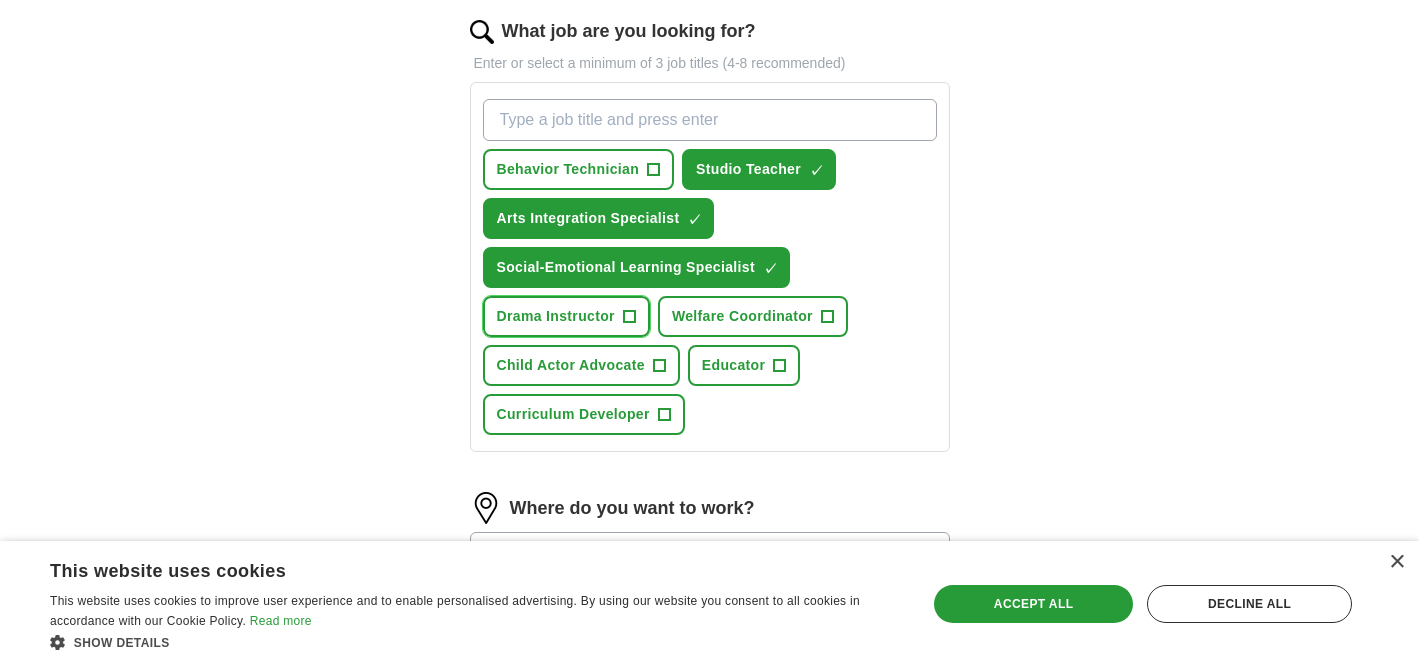 click on "Drama Instructor" at bounding box center [556, 316] 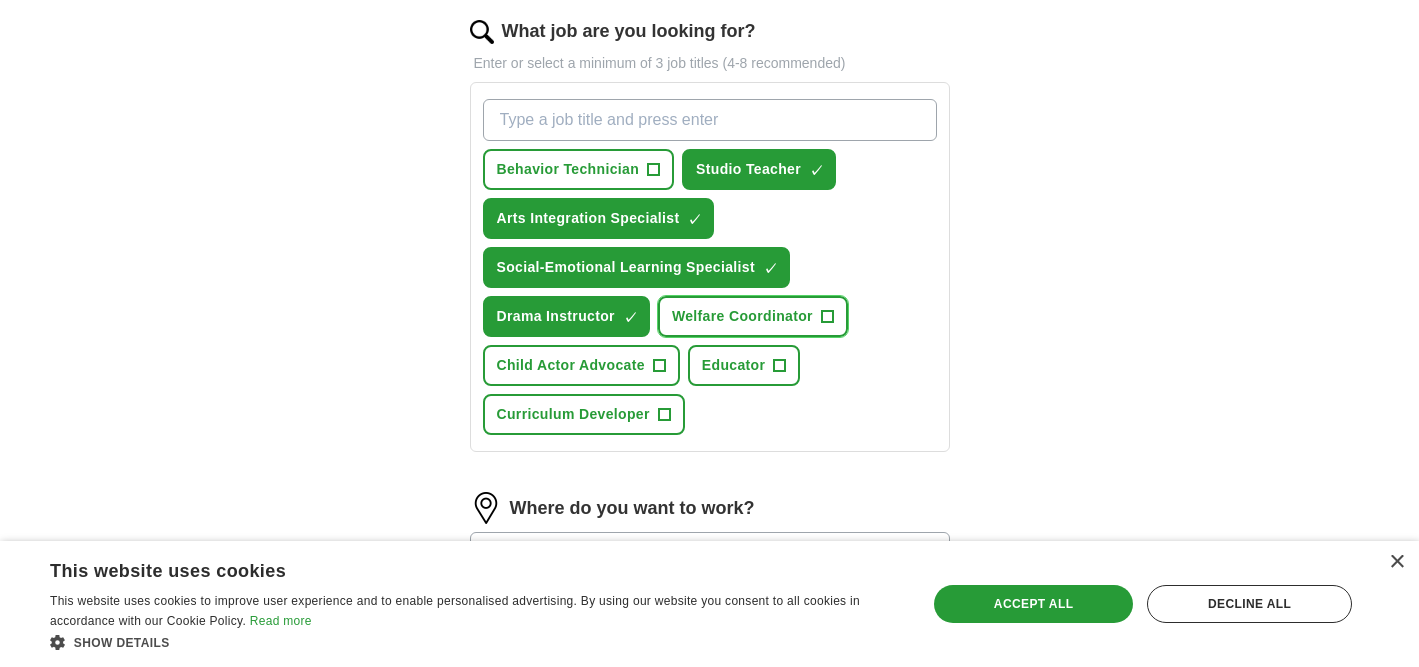 click on "Welfare Coordinator" at bounding box center [742, 316] 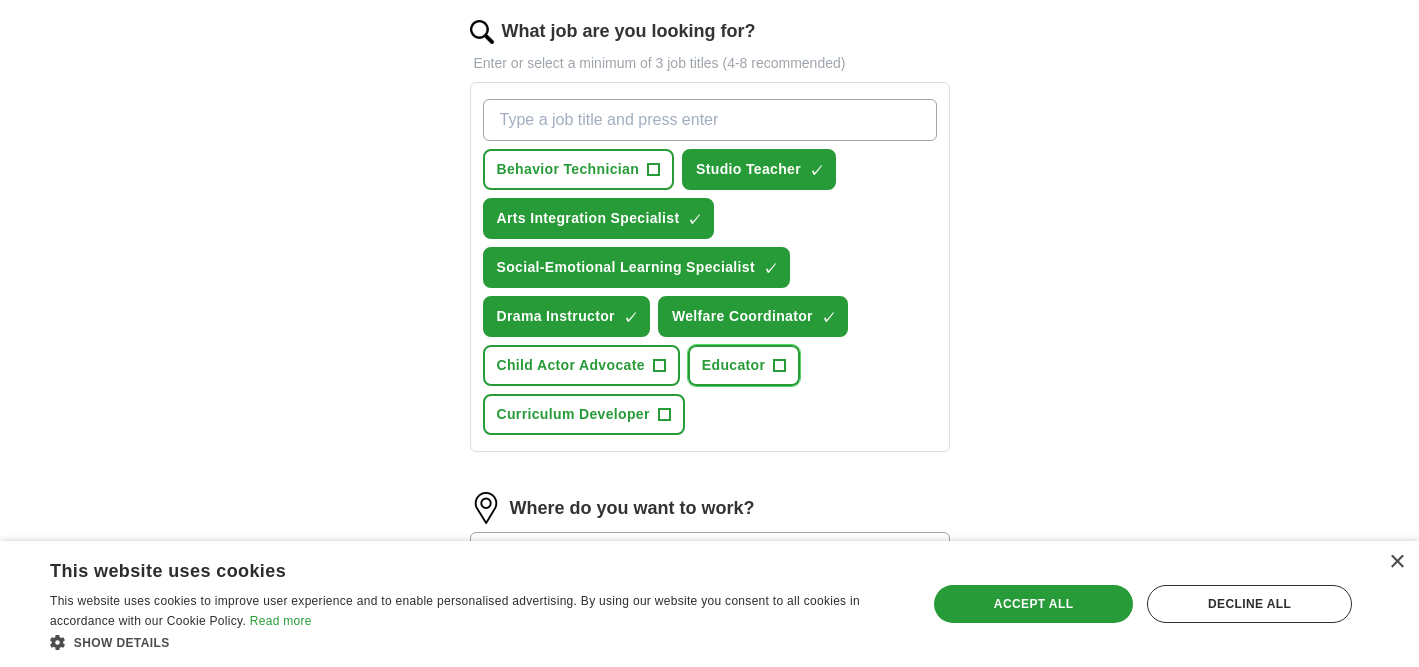 click on "Educator" at bounding box center [733, 365] 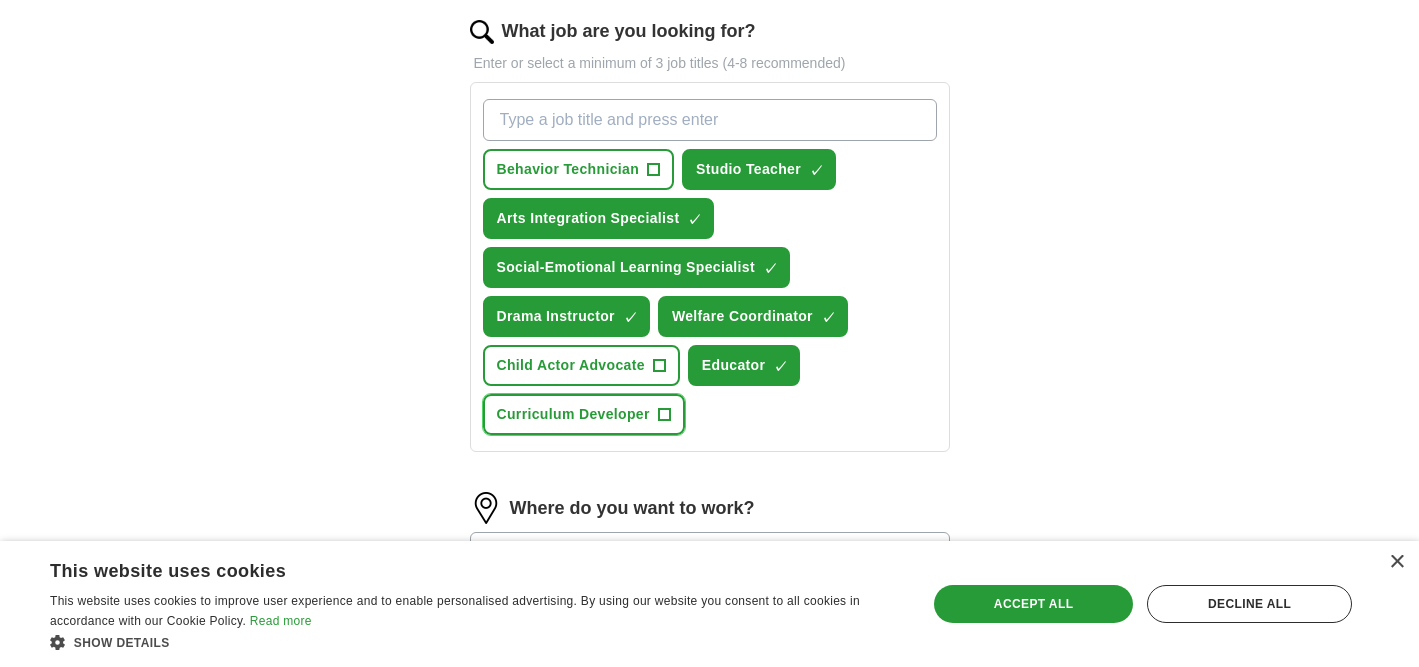 click on "Curriculum Developer +" at bounding box center (584, 414) 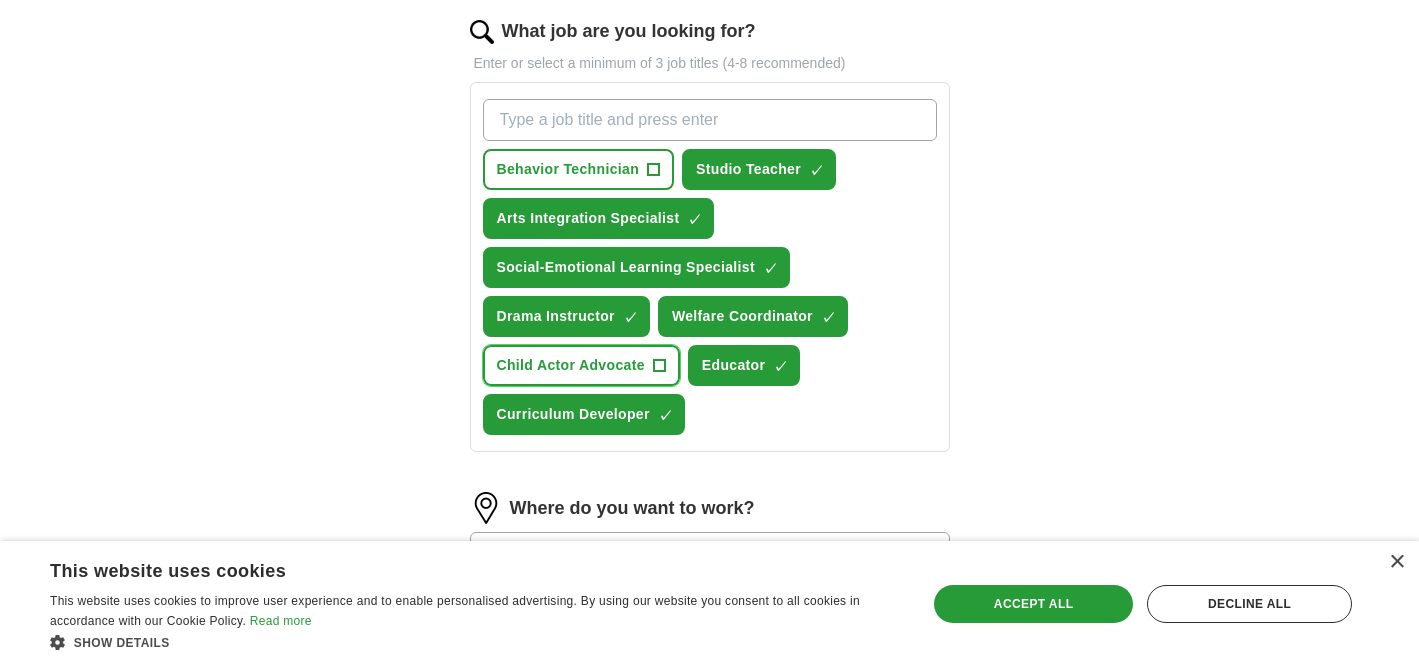 click on "Child Actor Advocate +" at bounding box center (581, 365) 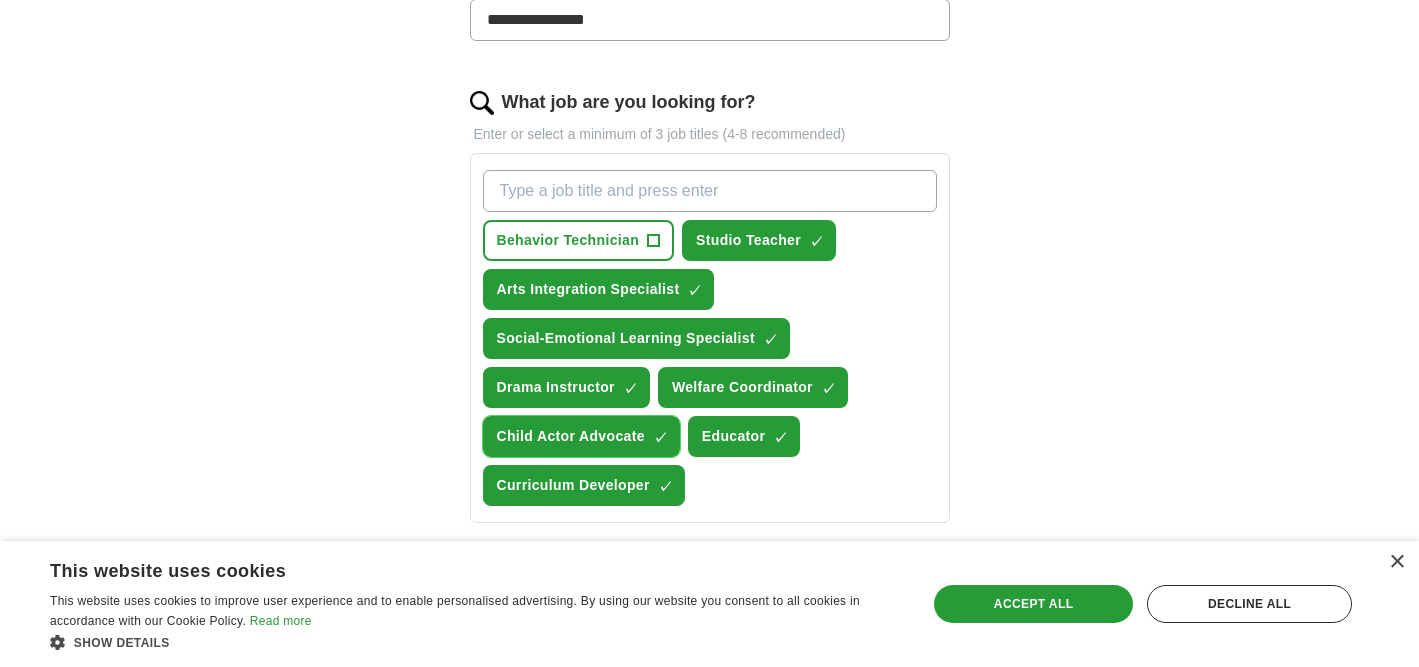 scroll, scrollTop: 582, scrollLeft: 0, axis: vertical 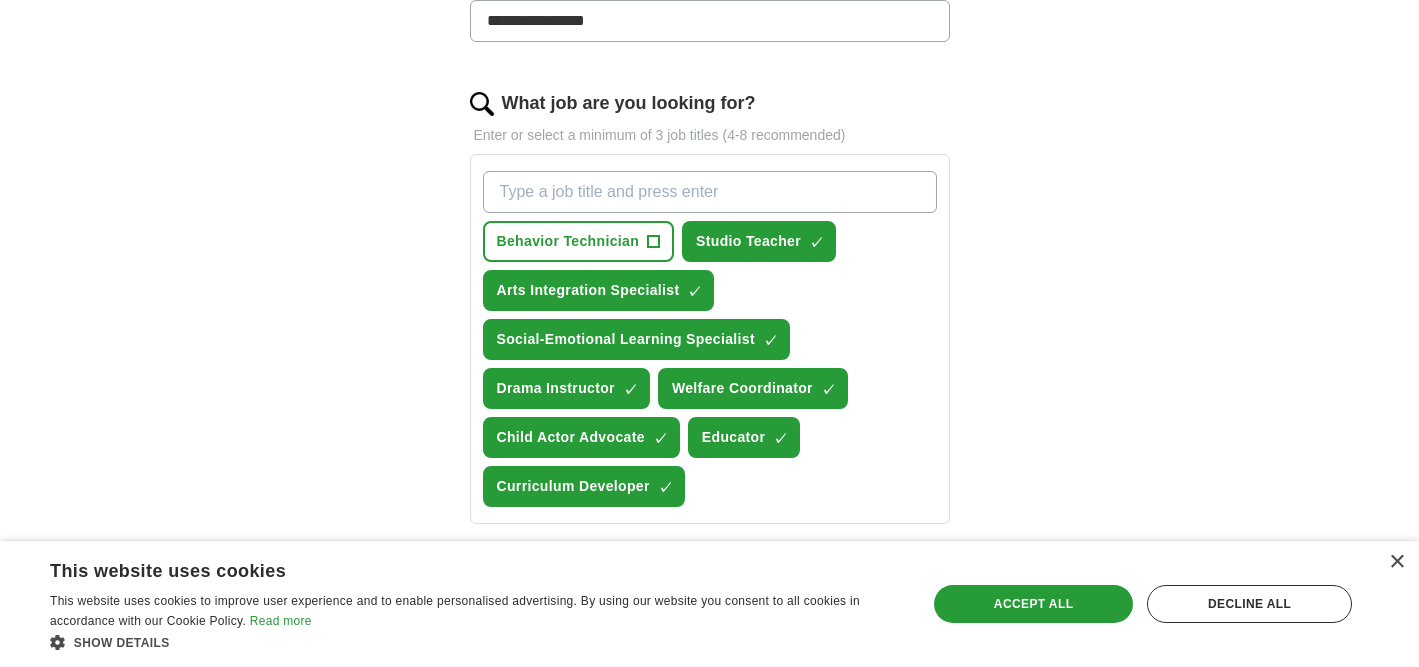 click on "What job are you looking for?" at bounding box center [710, 192] 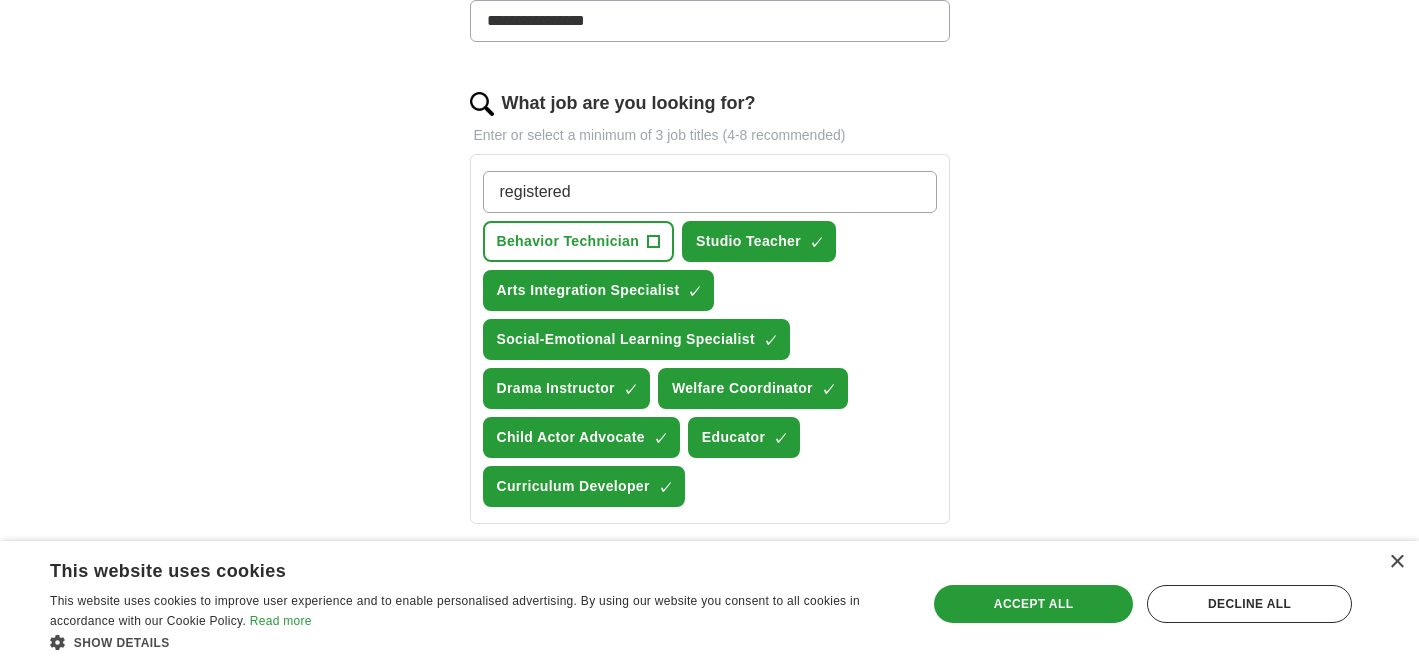 type on "registered" 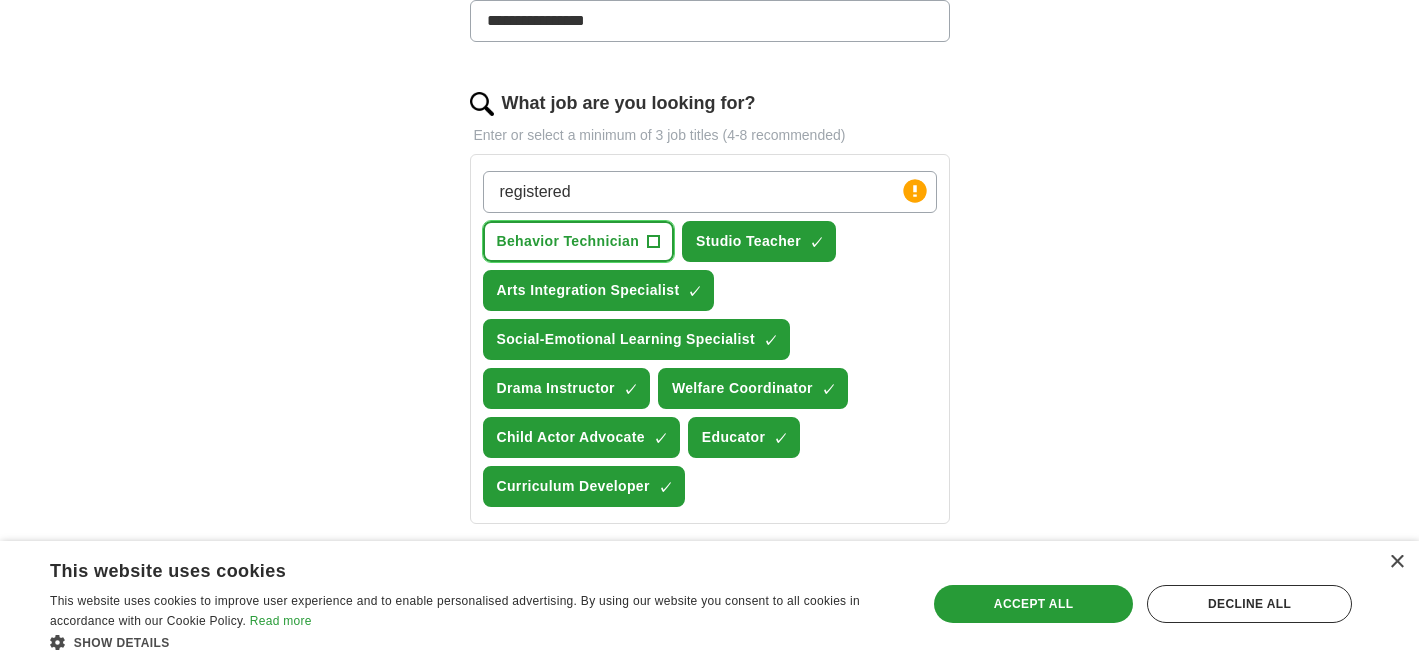 click on "+" at bounding box center [654, 242] 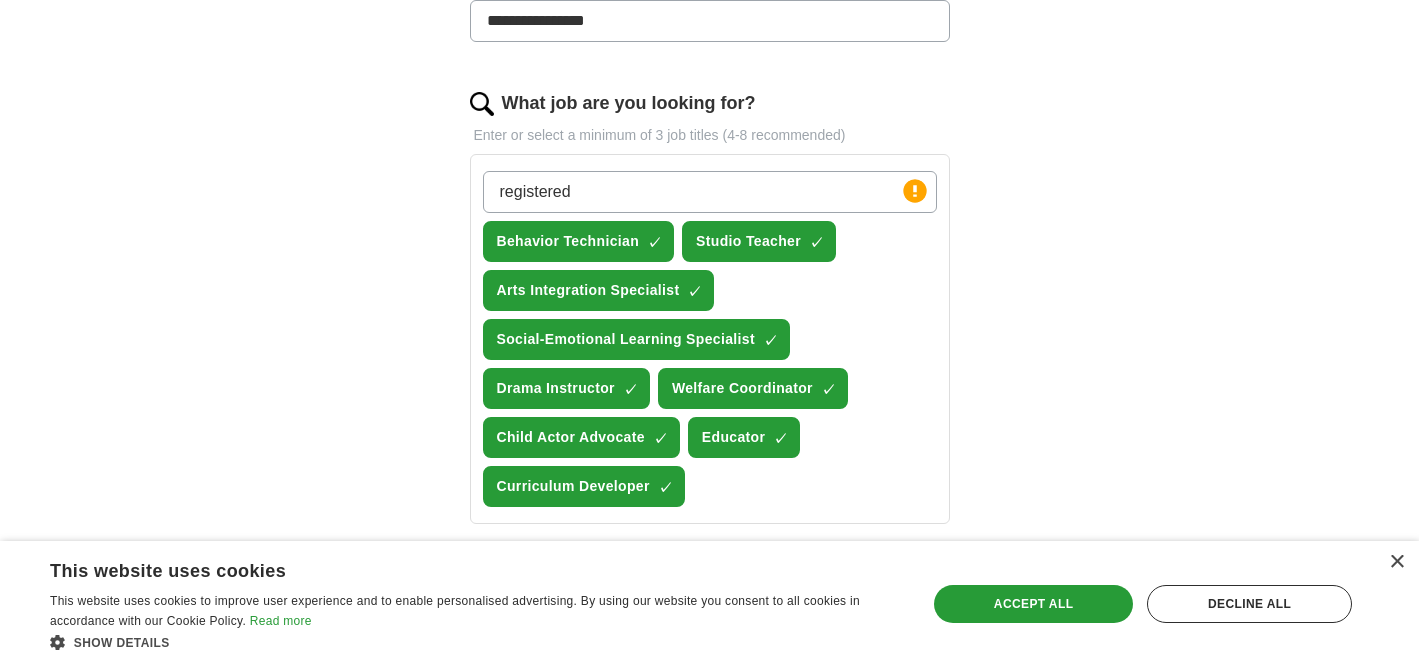 click on "registered" at bounding box center [710, 192] 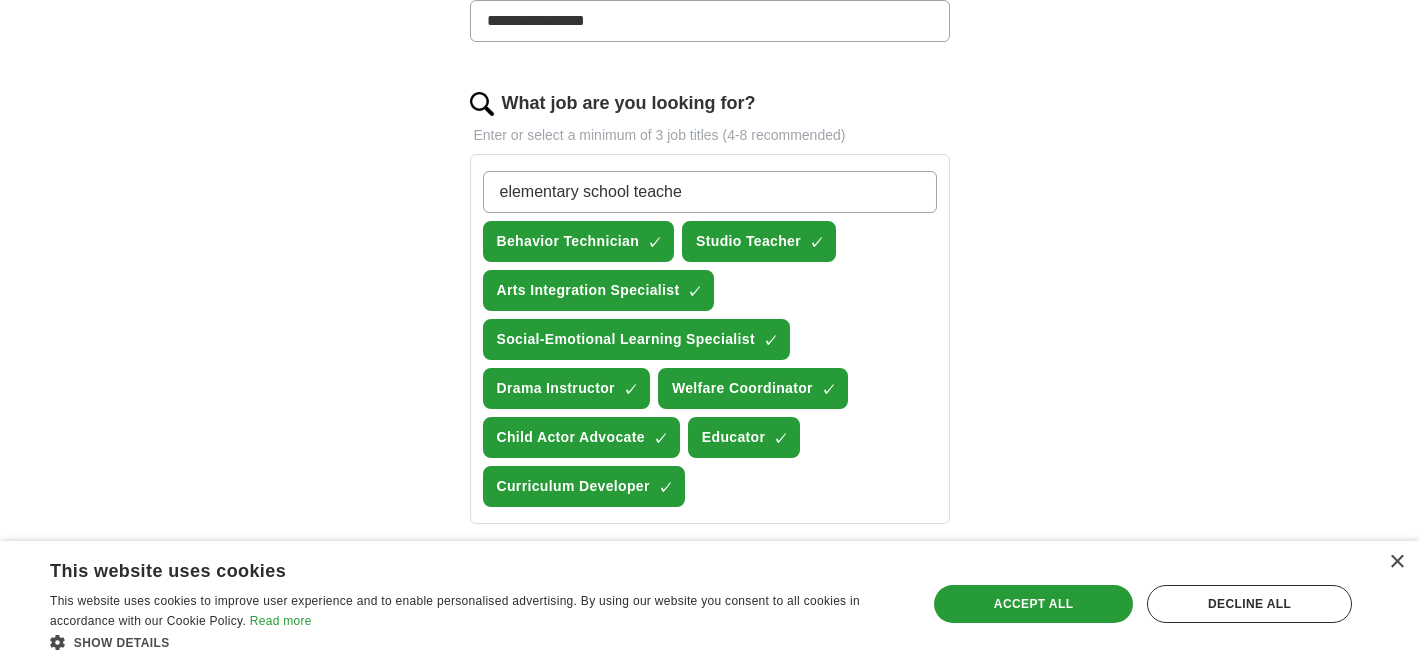 type on "elementary school teacher" 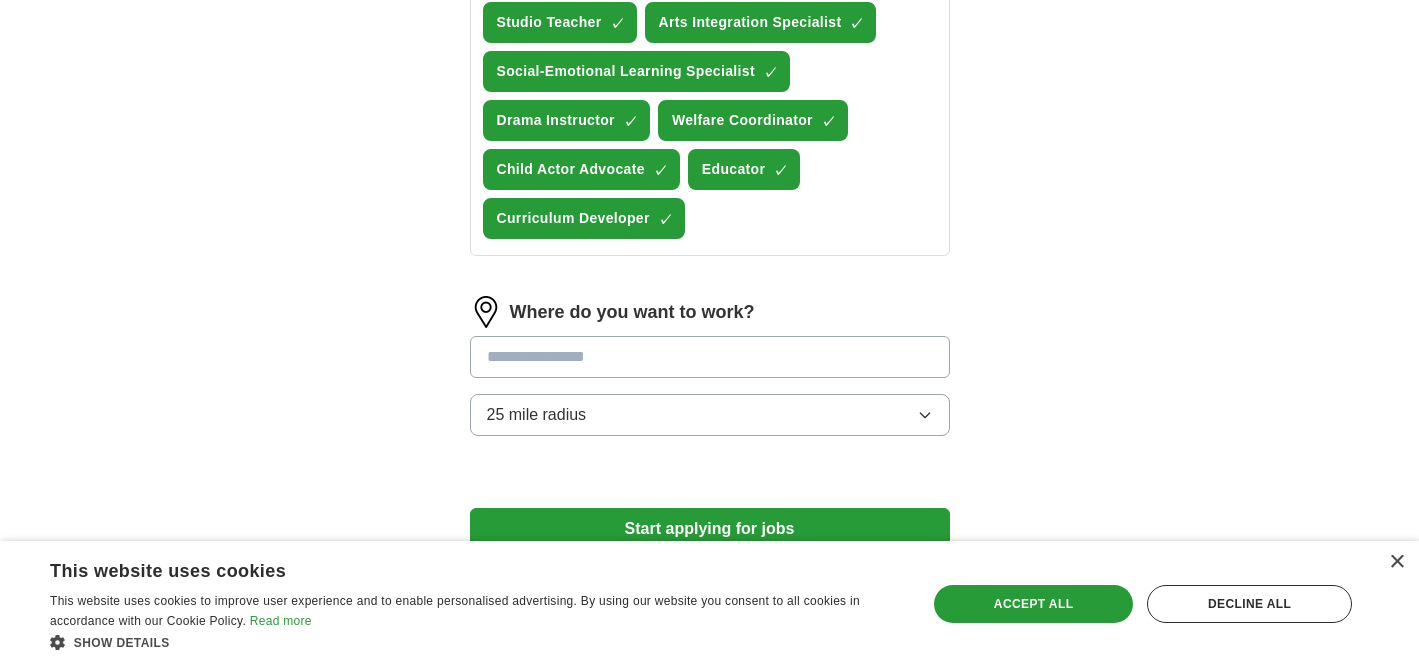 scroll, scrollTop: 887, scrollLeft: 0, axis: vertical 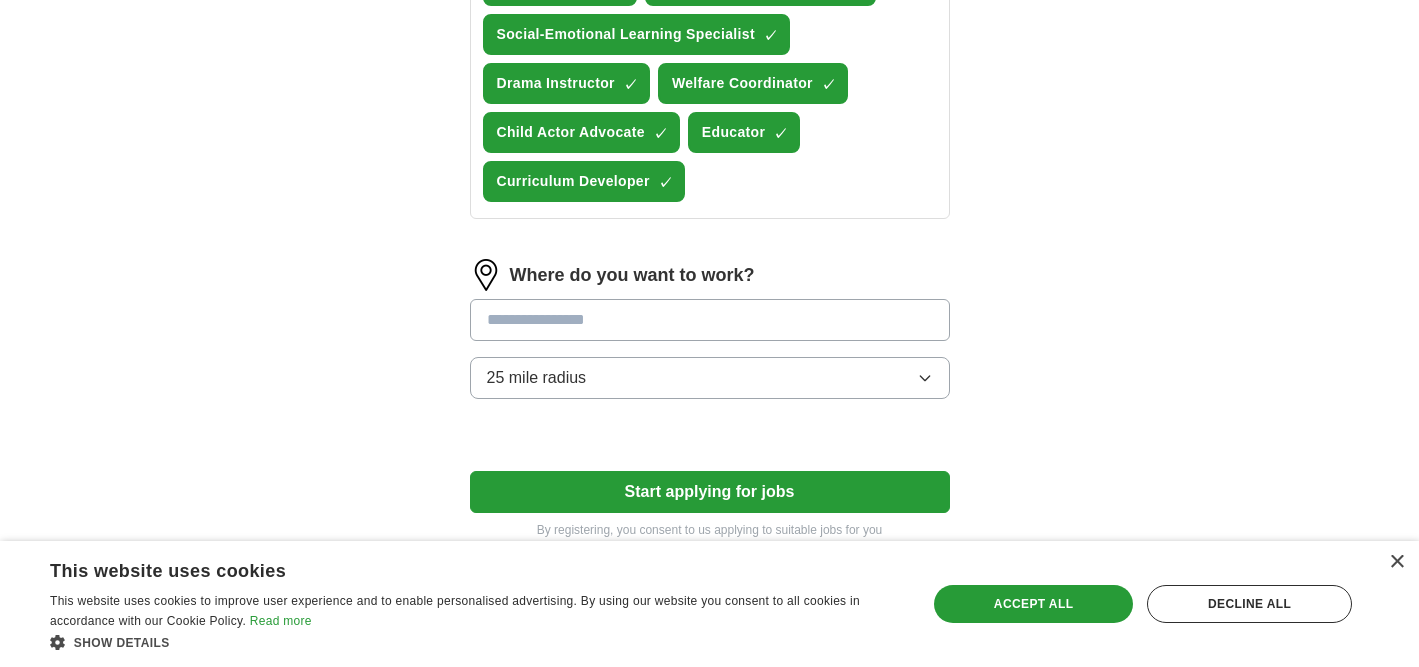 type 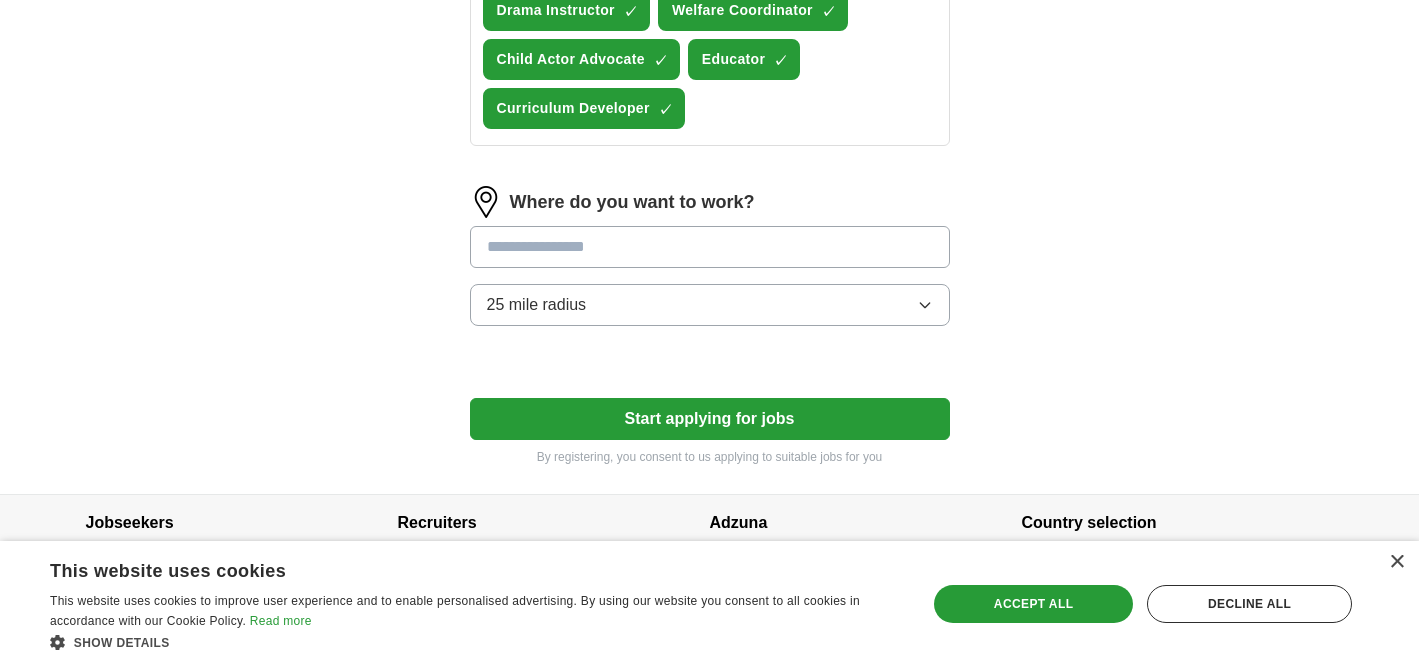 scroll, scrollTop: 989, scrollLeft: 0, axis: vertical 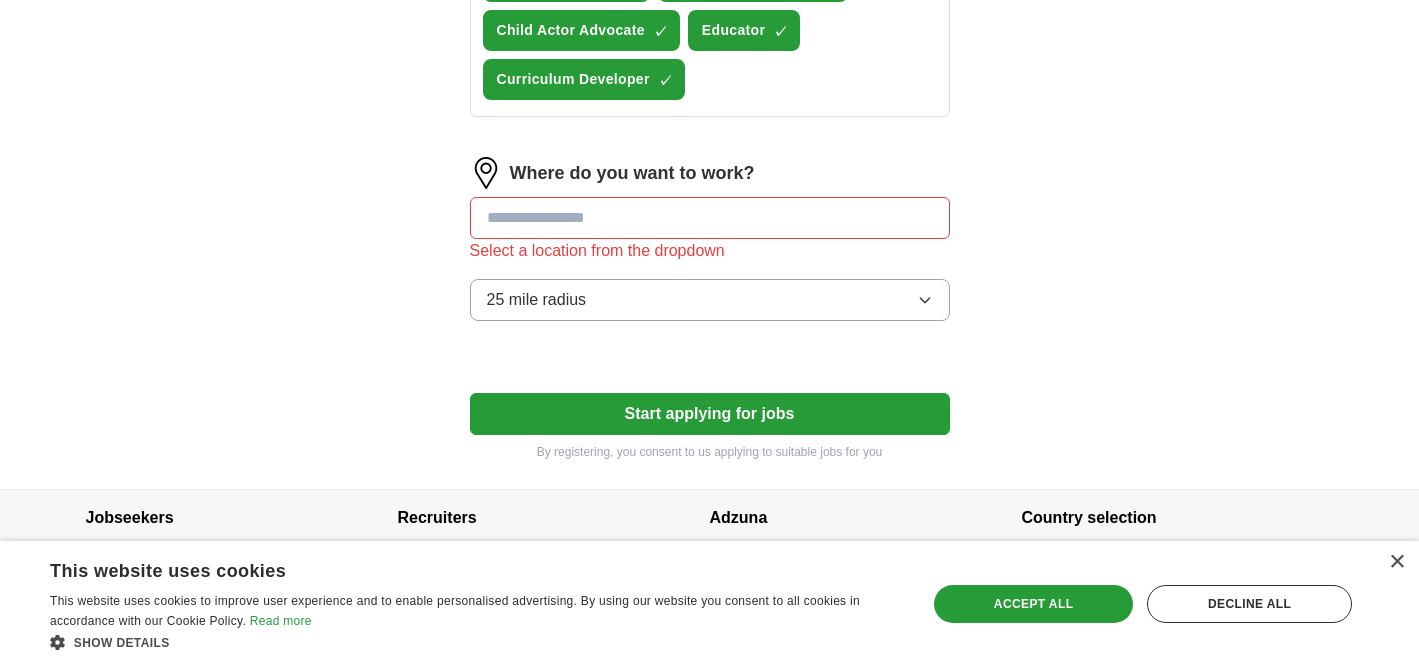 click on "**********" at bounding box center [710, -128] 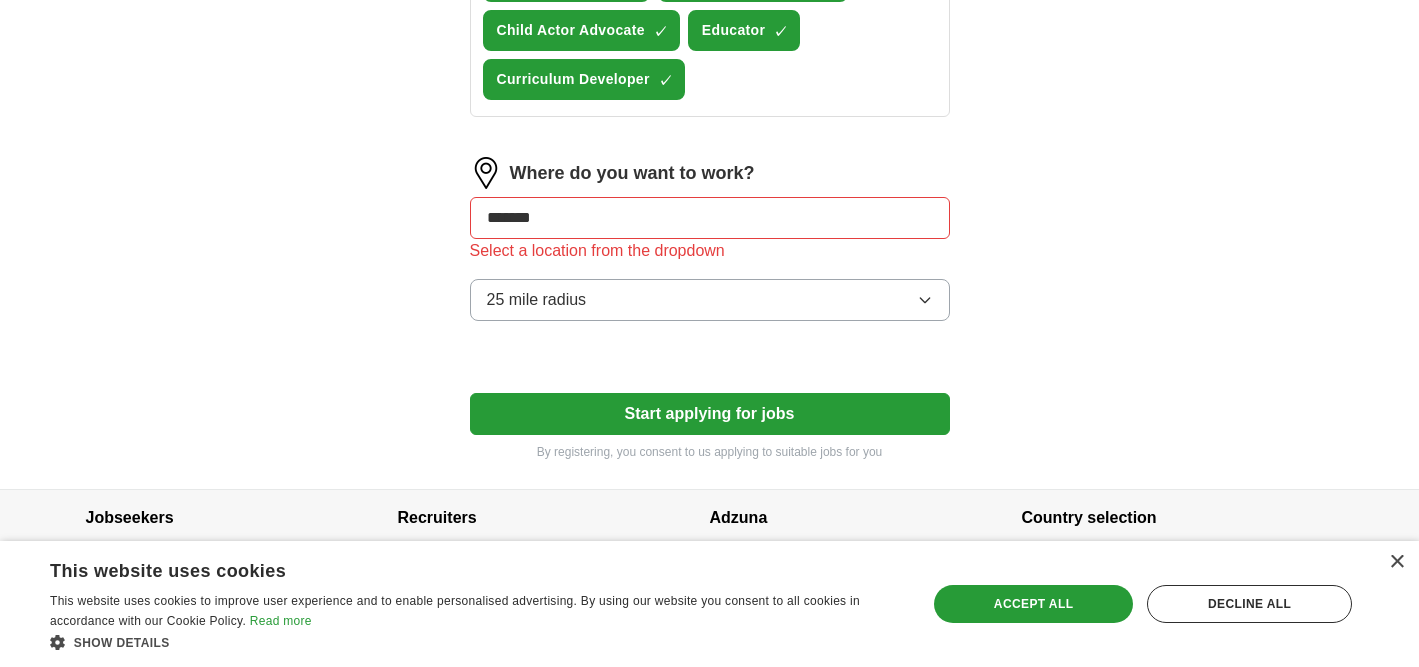 type on "********" 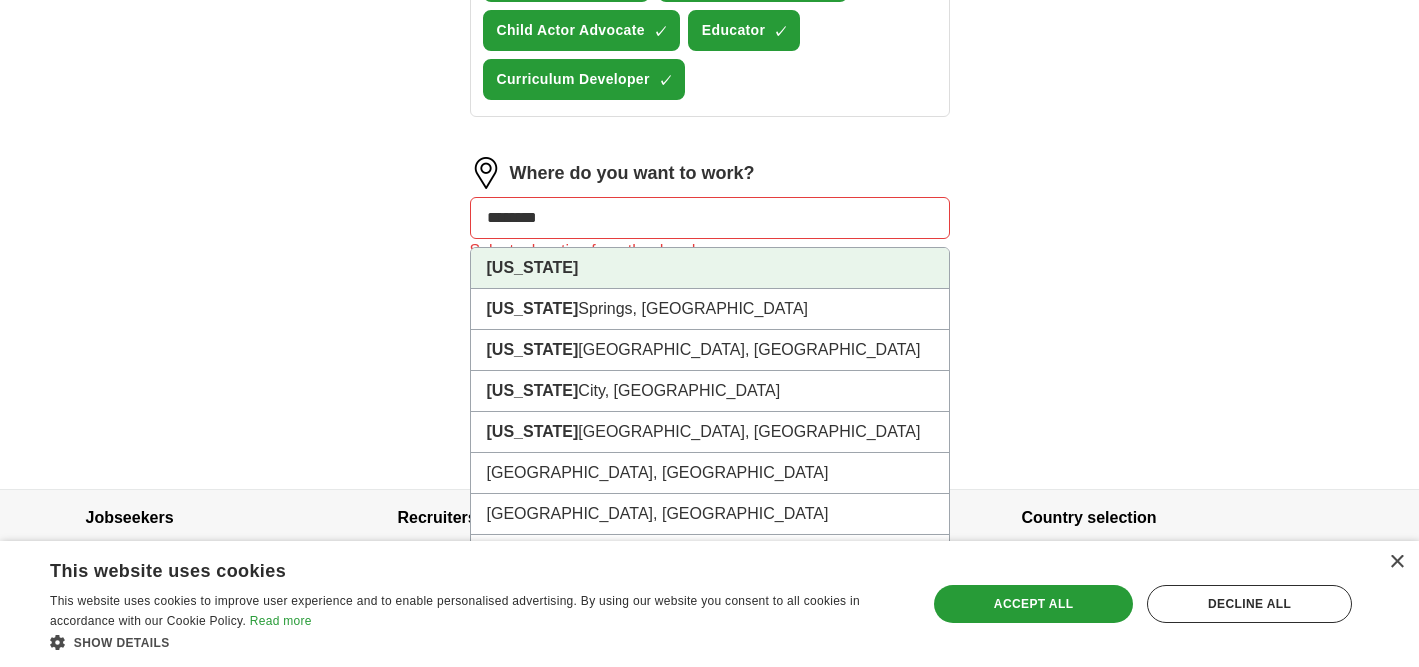 click on "[US_STATE]" at bounding box center [710, 268] 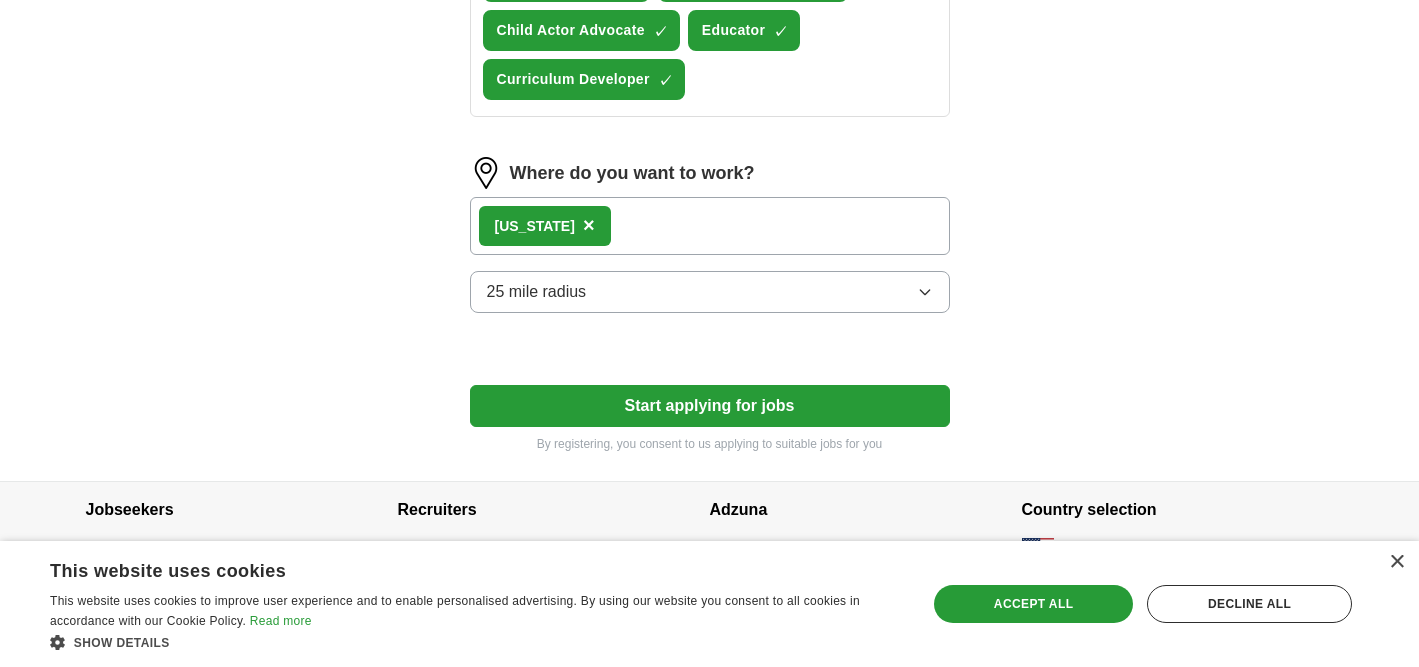 click on "[US_STATE] ×" at bounding box center (710, 226) 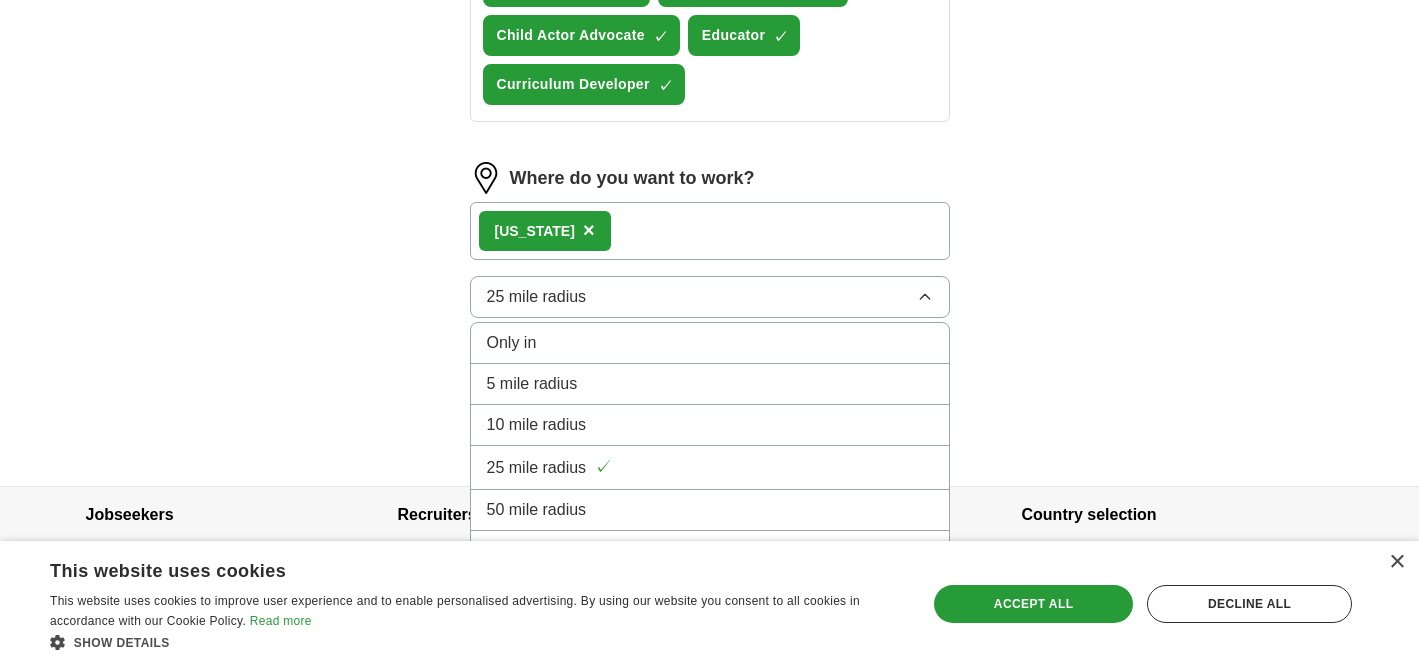 scroll, scrollTop: 1005, scrollLeft: 0, axis: vertical 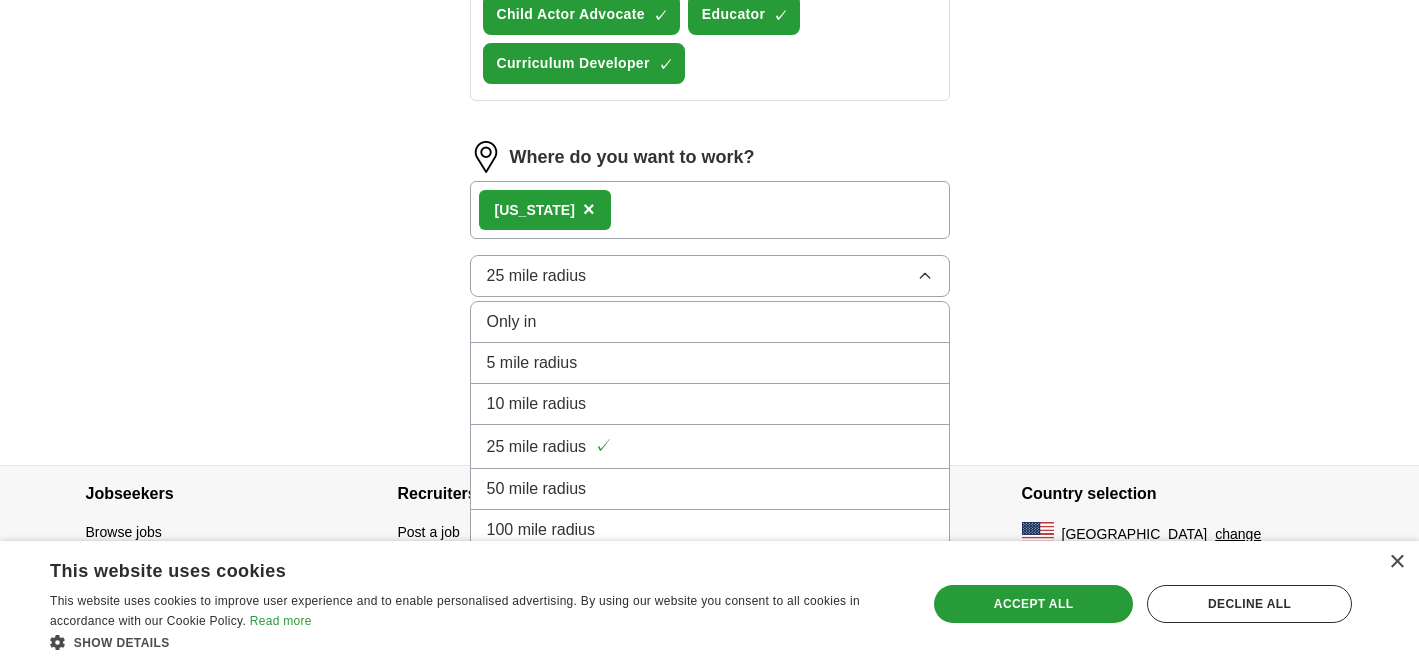 click on "25 mile radius ✓" at bounding box center (710, 446) 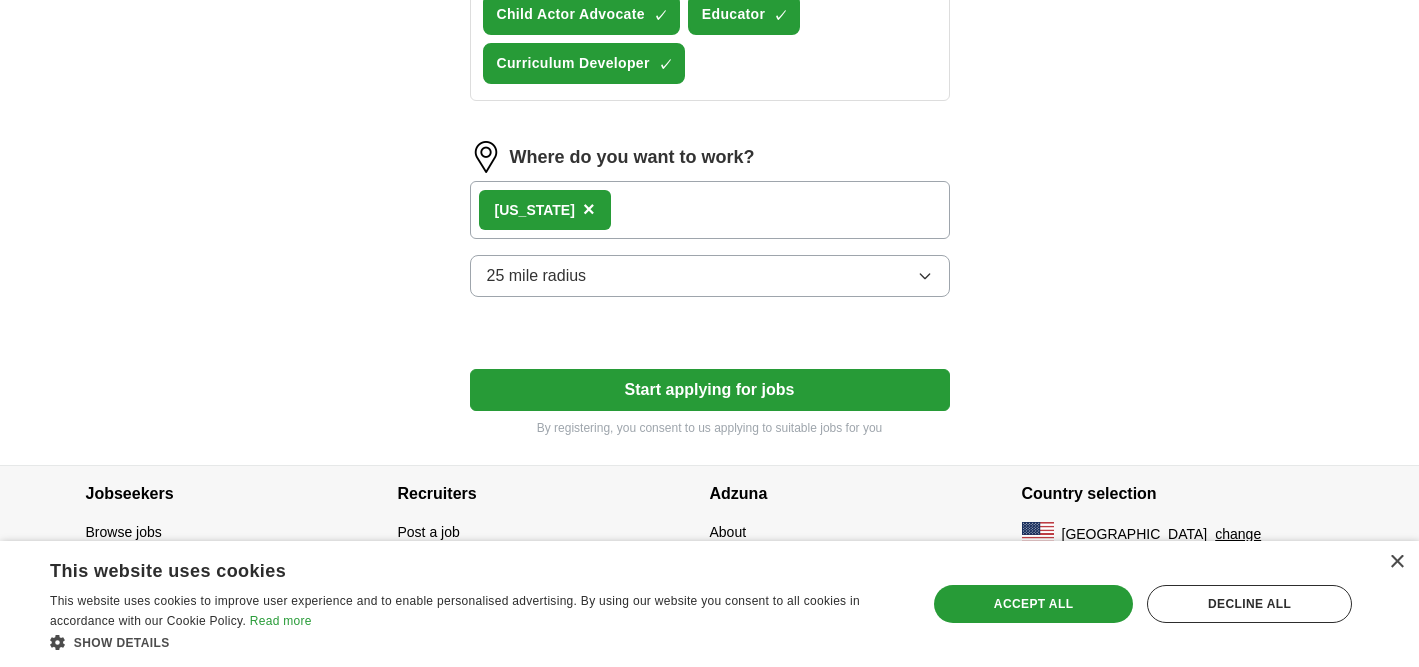 click on "Start applying for jobs" at bounding box center [710, 390] 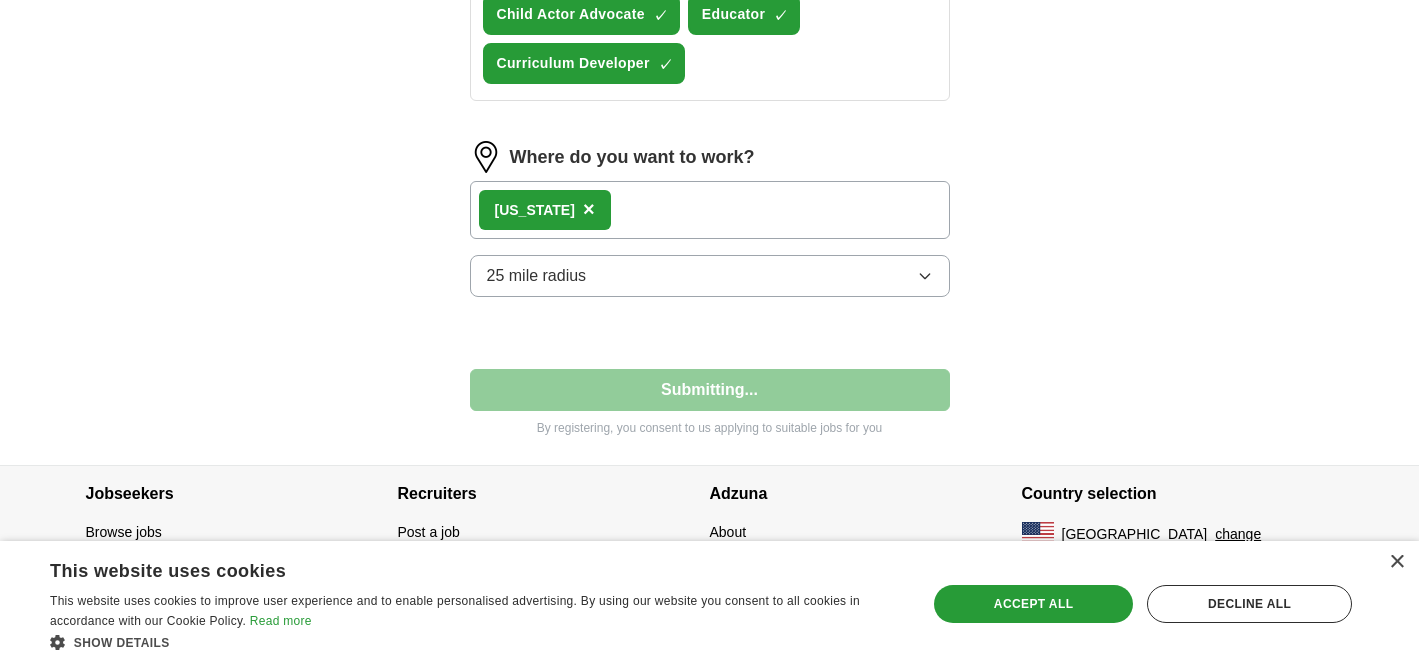 select on "**" 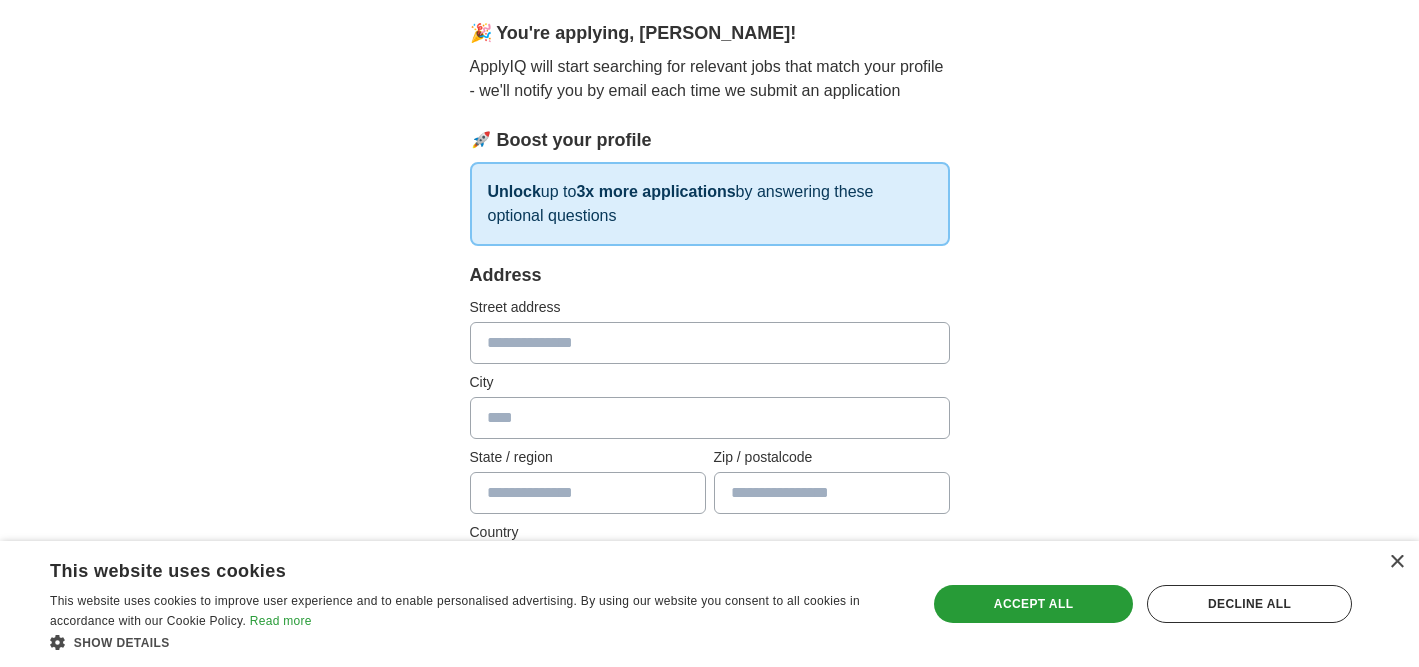 scroll, scrollTop: 244, scrollLeft: 0, axis: vertical 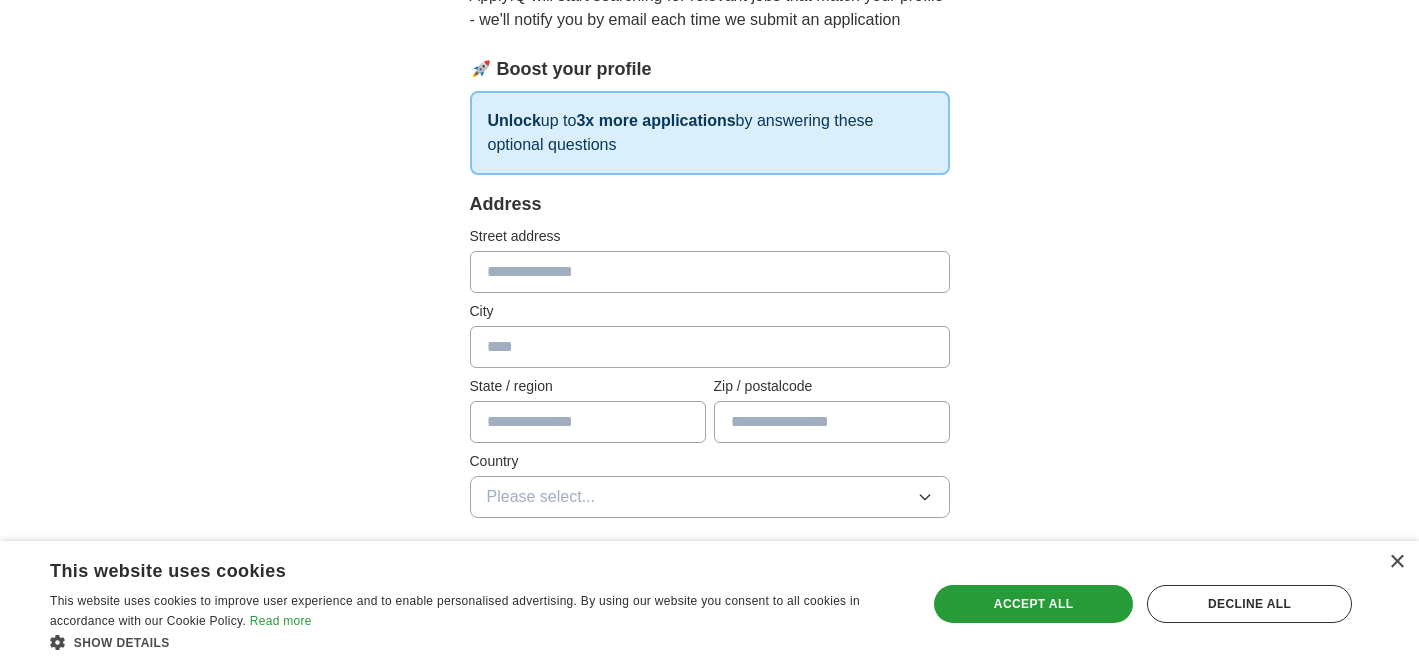 click at bounding box center (710, 272) 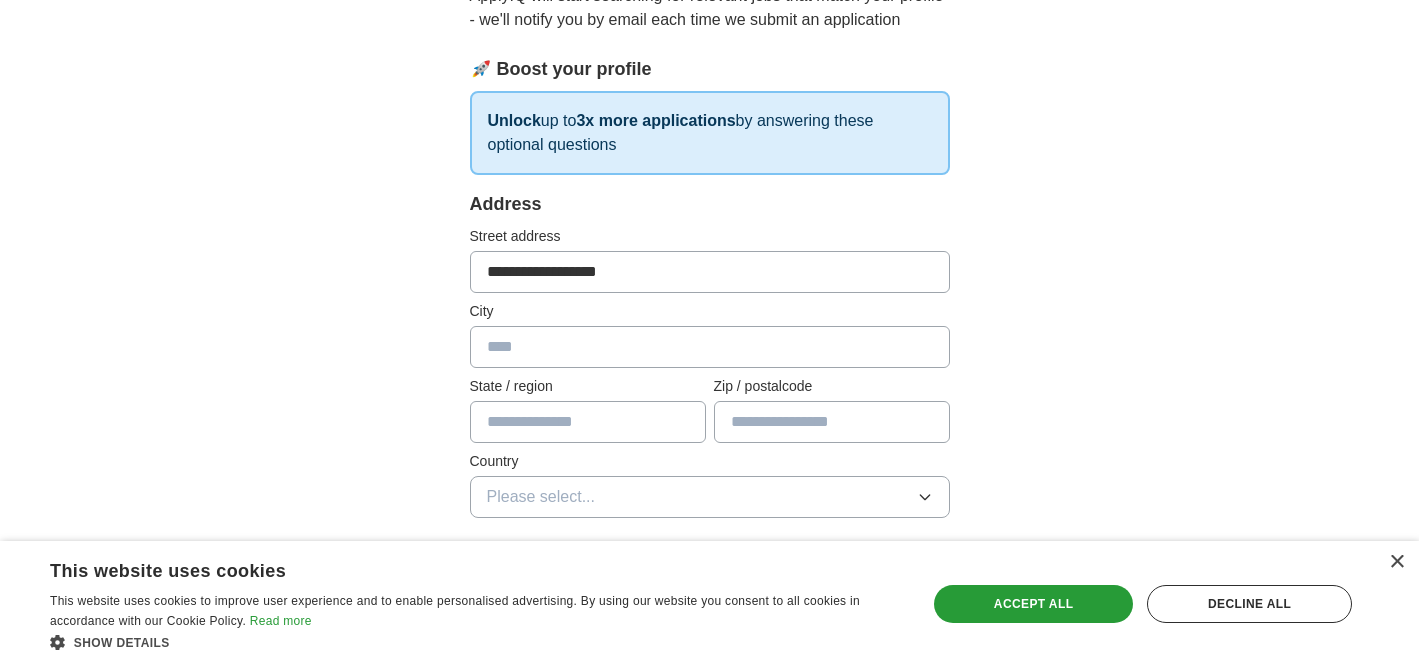 type on "**********" 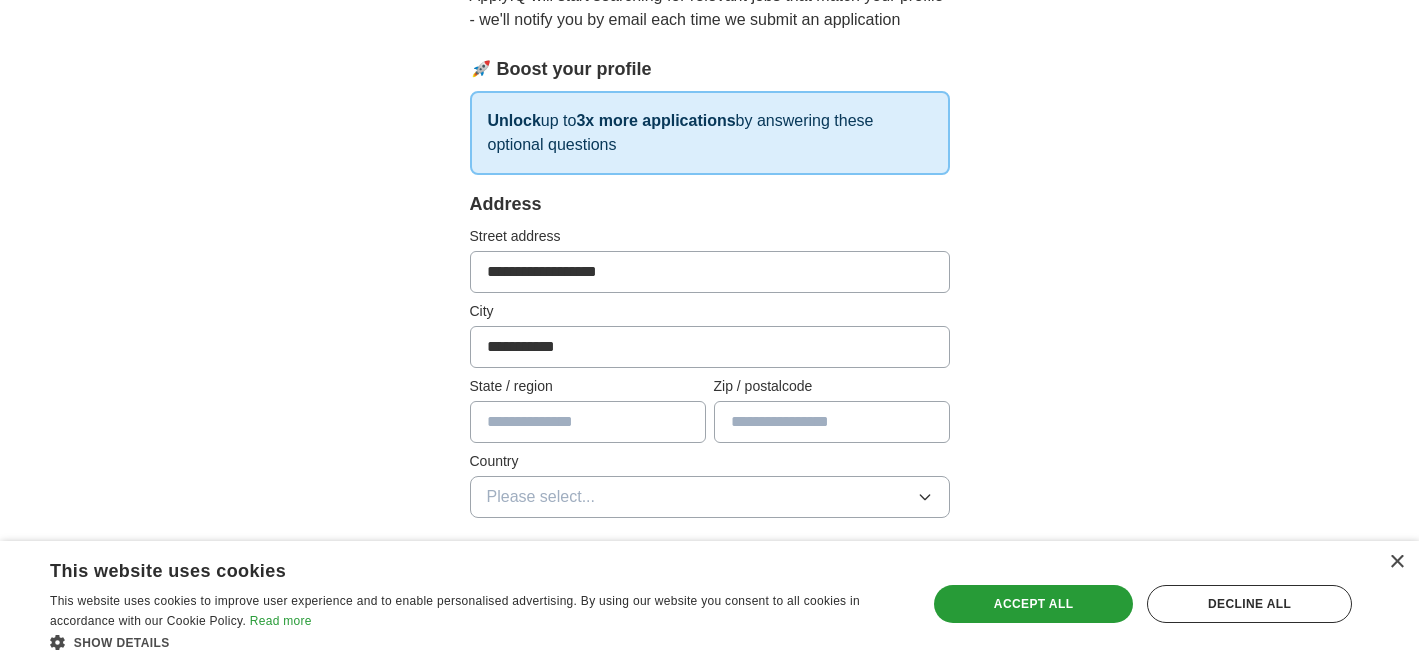 type on "**" 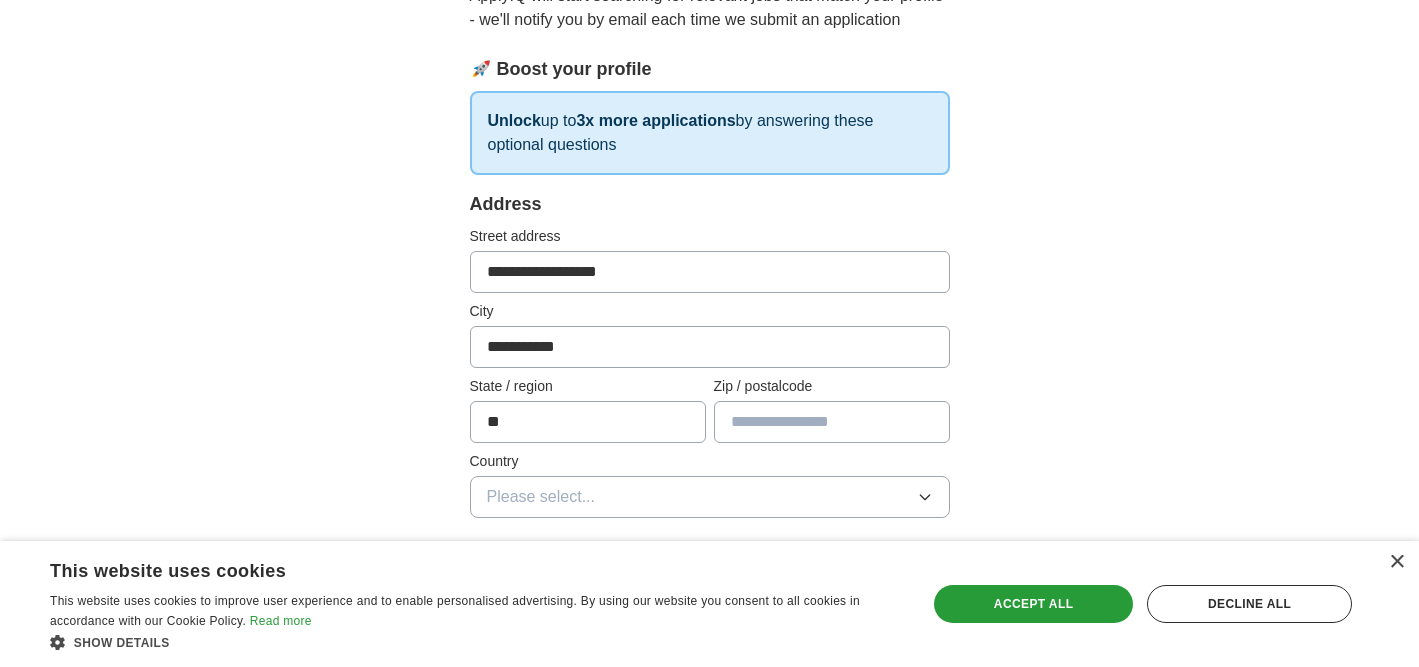 type on "*****" 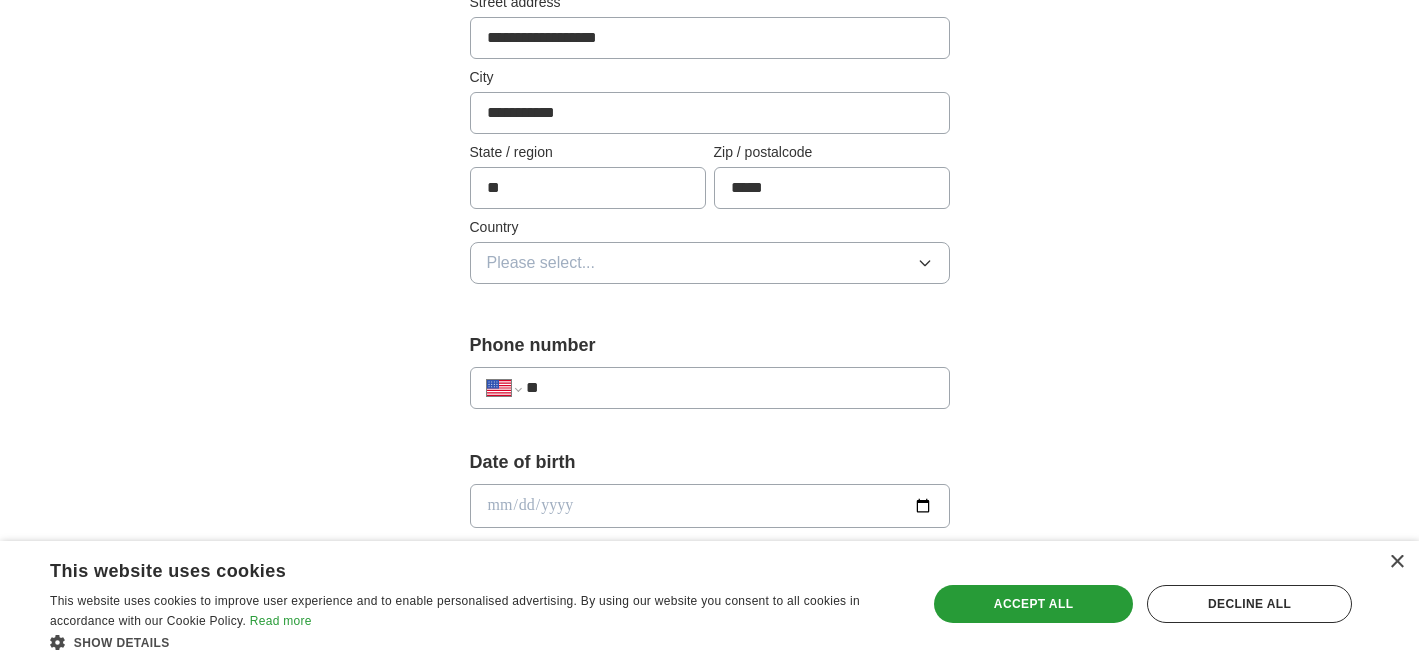 scroll, scrollTop: 483, scrollLeft: 0, axis: vertical 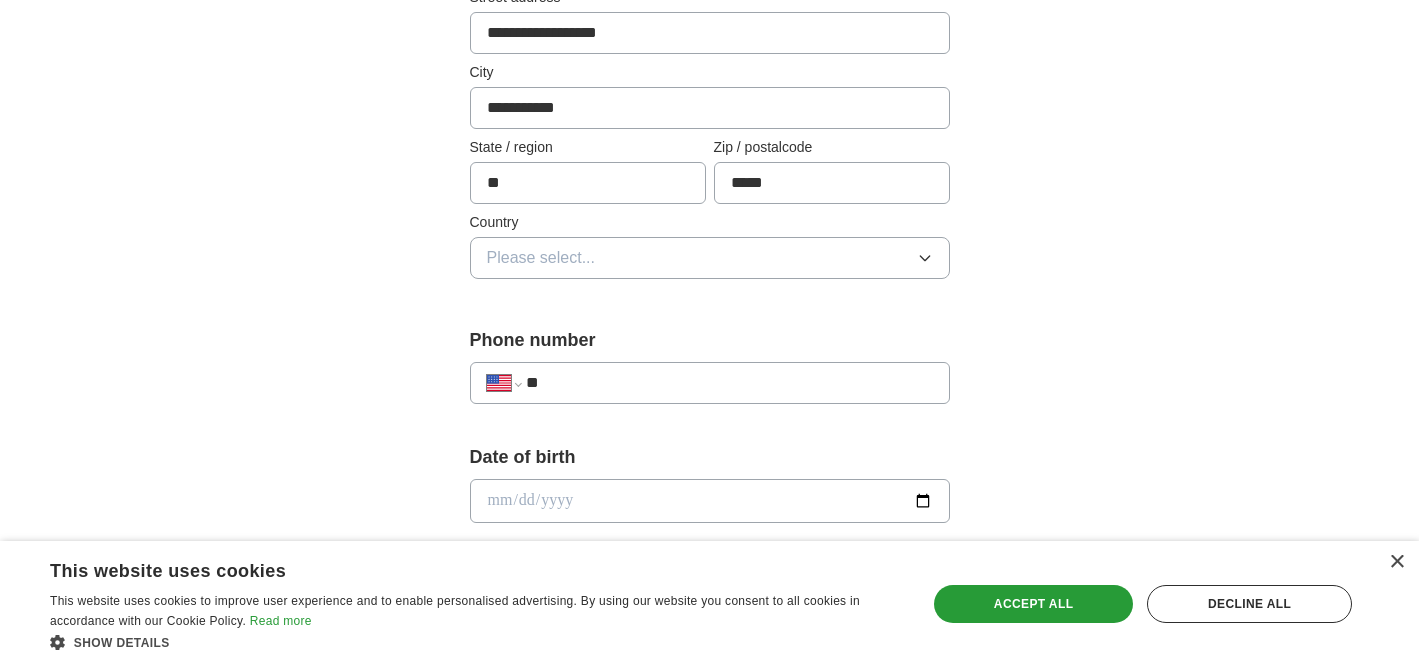 click on "Please select..." at bounding box center (710, 258) 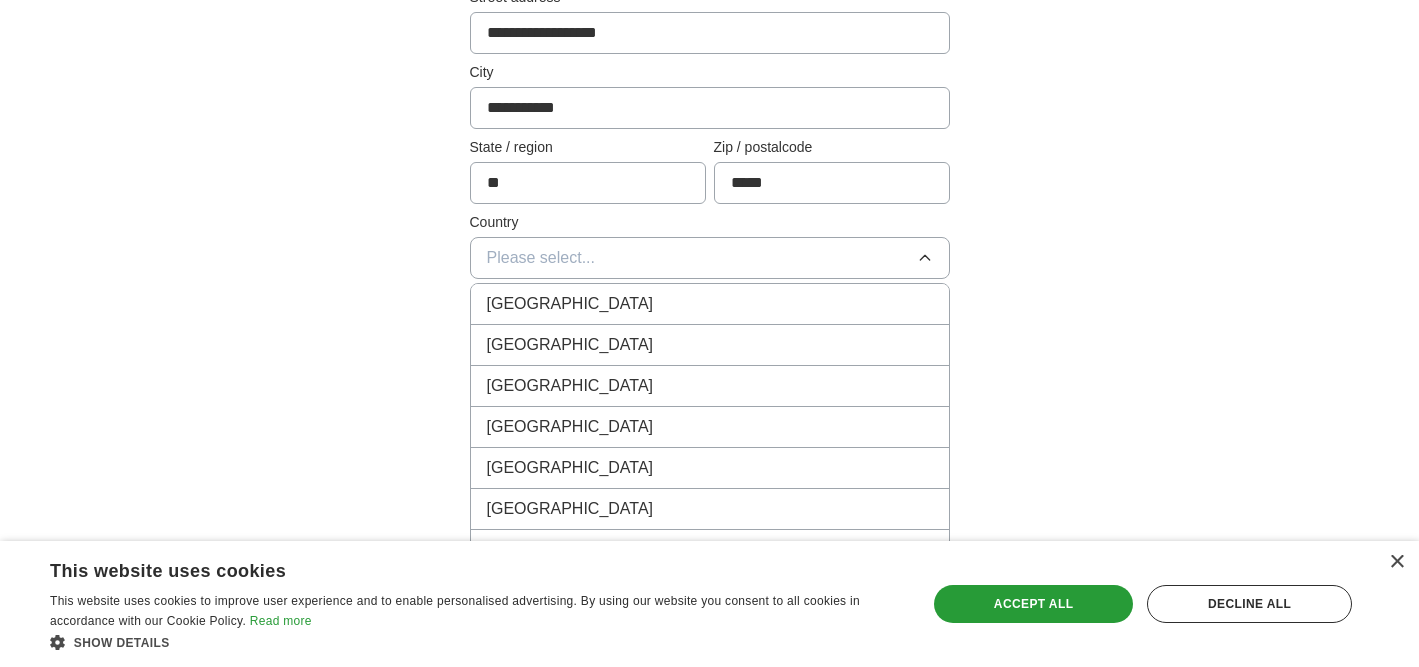 click on "[GEOGRAPHIC_DATA]" at bounding box center [710, 345] 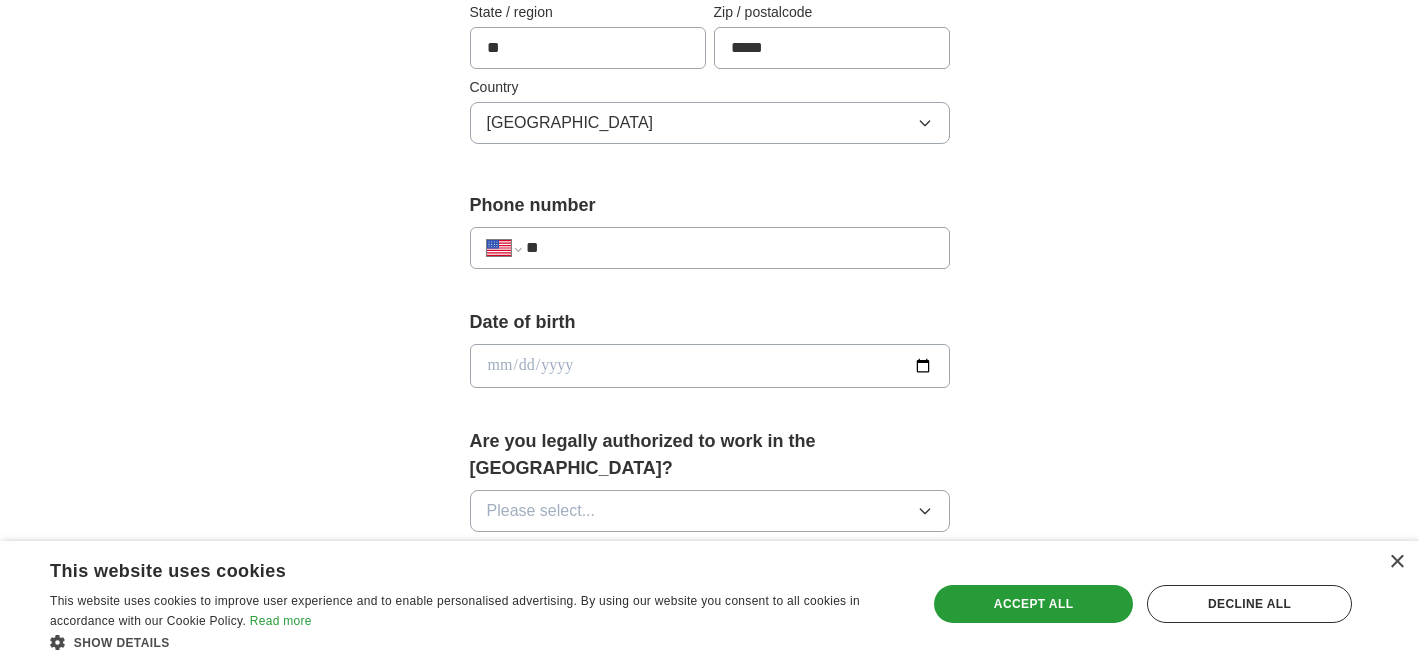 scroll, scrollTop: 619, scrollLeft: 0, axis: vertical 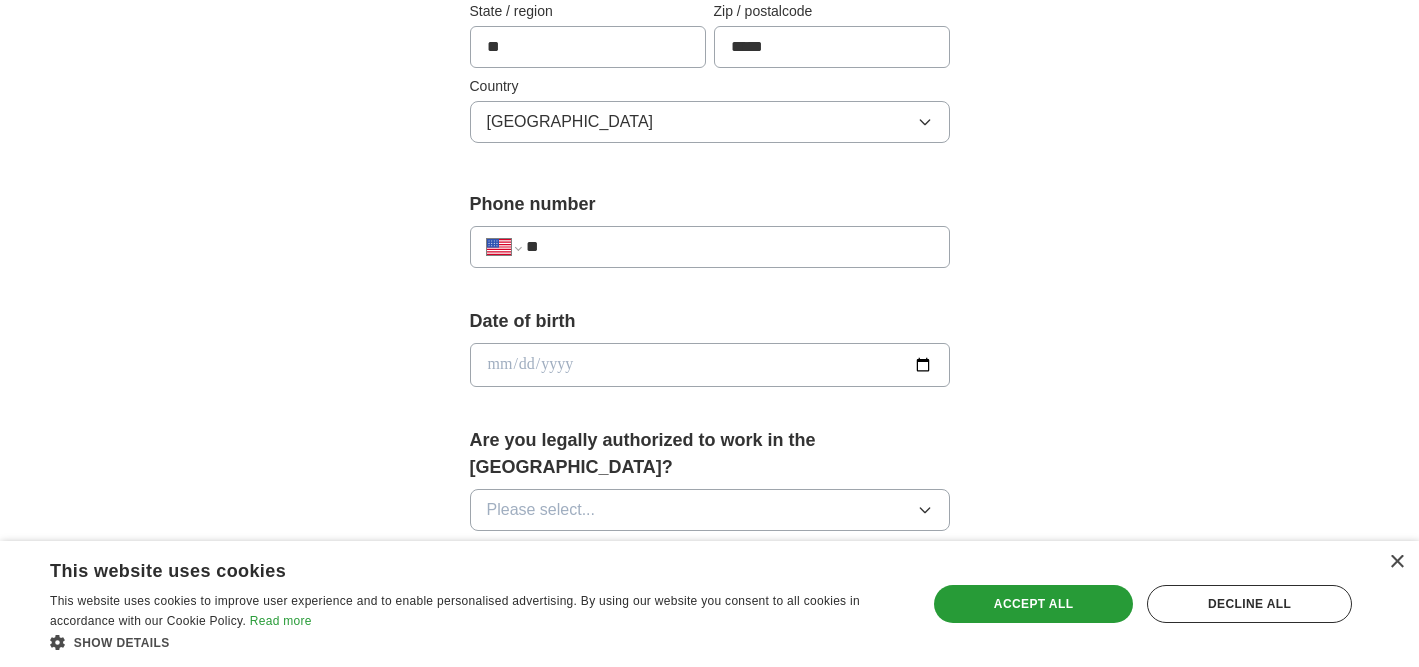 click on "**" at bounding box center (729, 247) 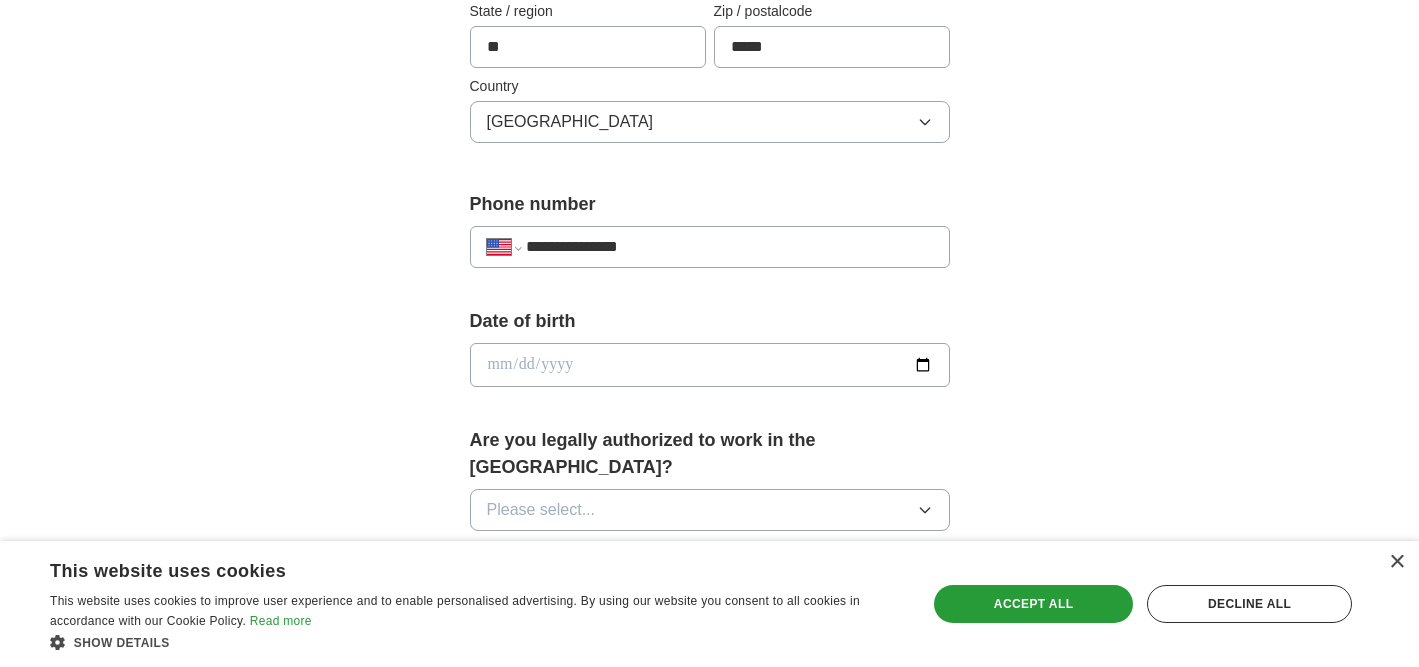 type on "**********" 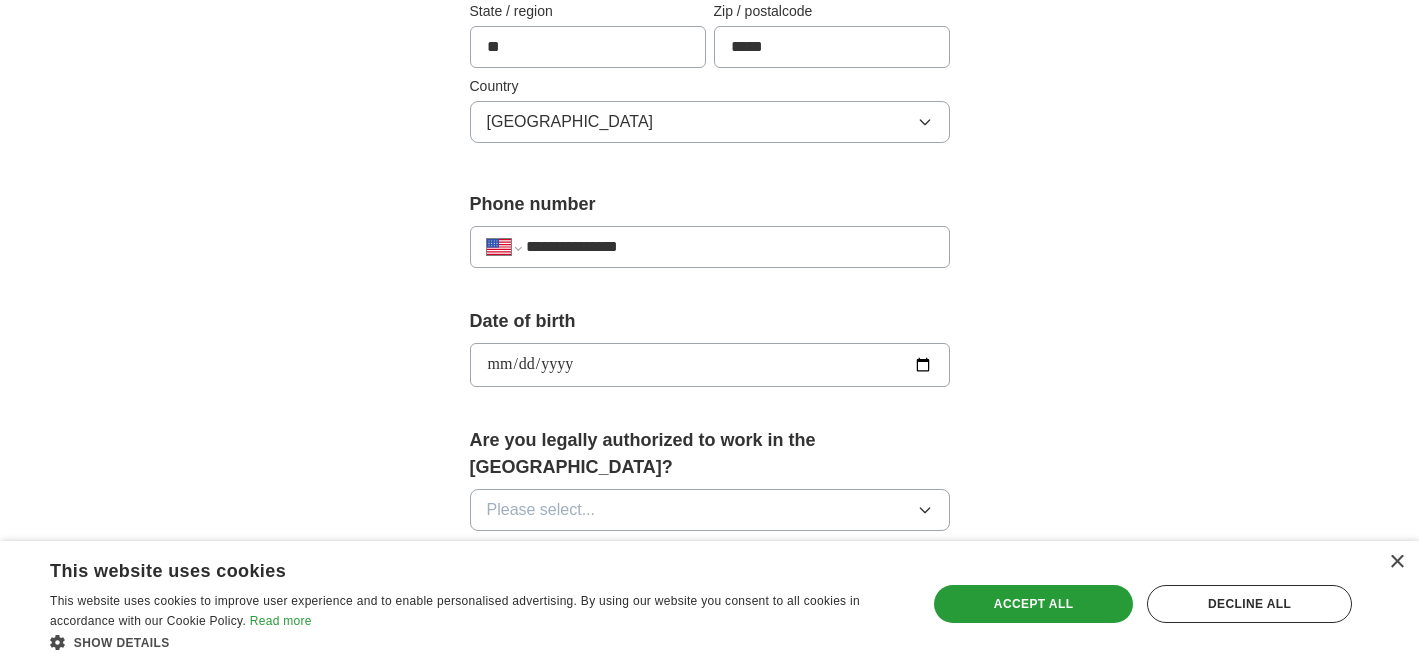 type on "**********" 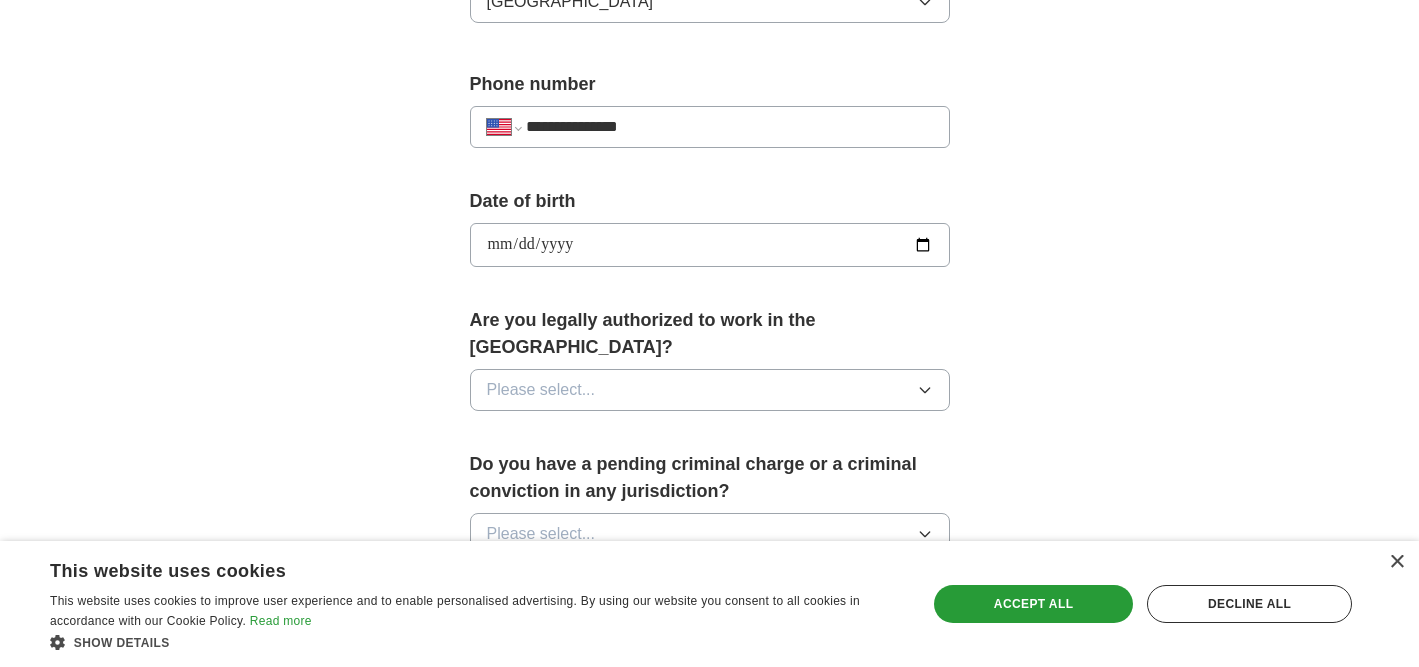 click on "Please select..." at bounding box center [710, 390] 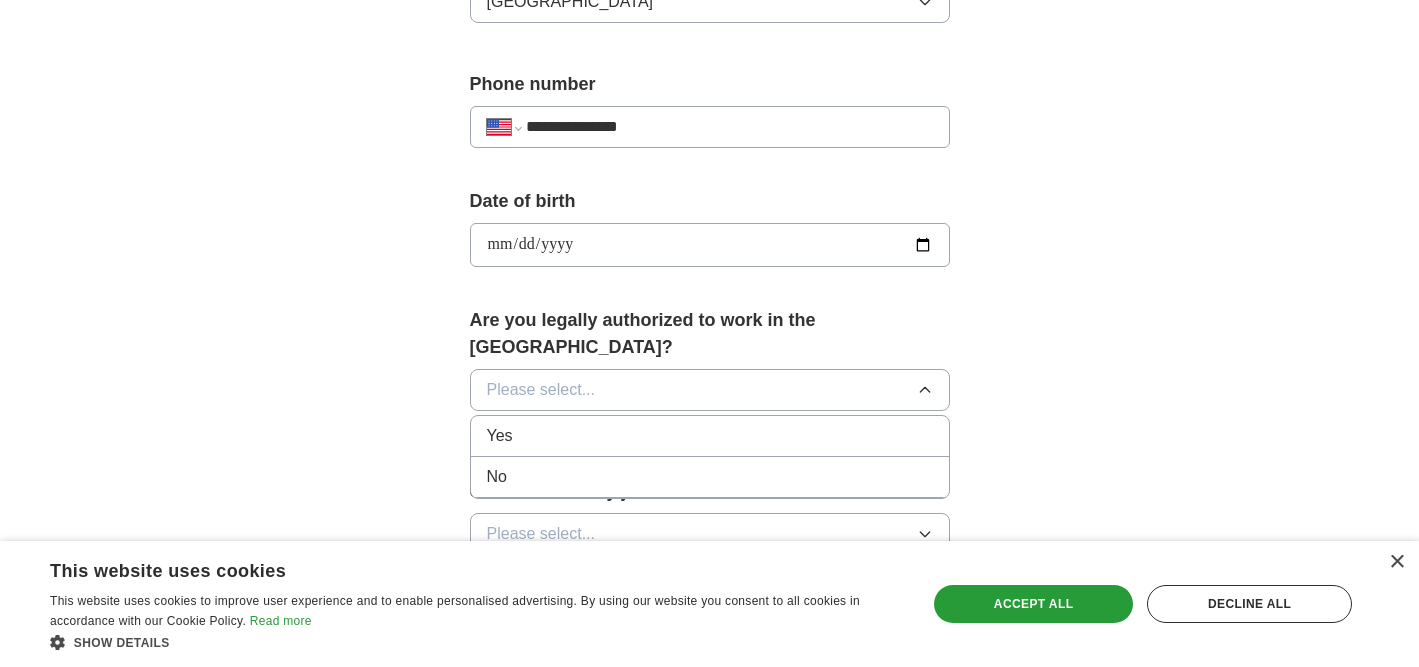 click on "Yes" at bounding box center [710, 436] 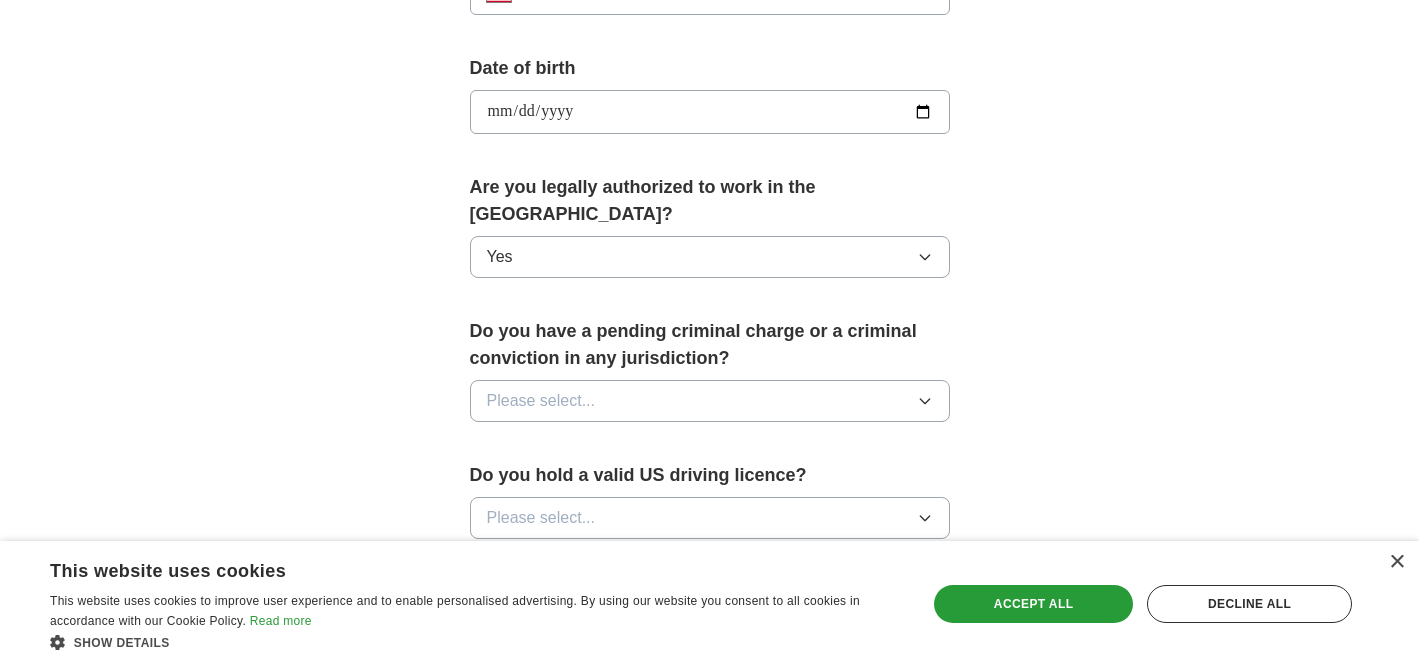 scroll, scrollTop: 880, scrollLeft: 0, axis: vertical 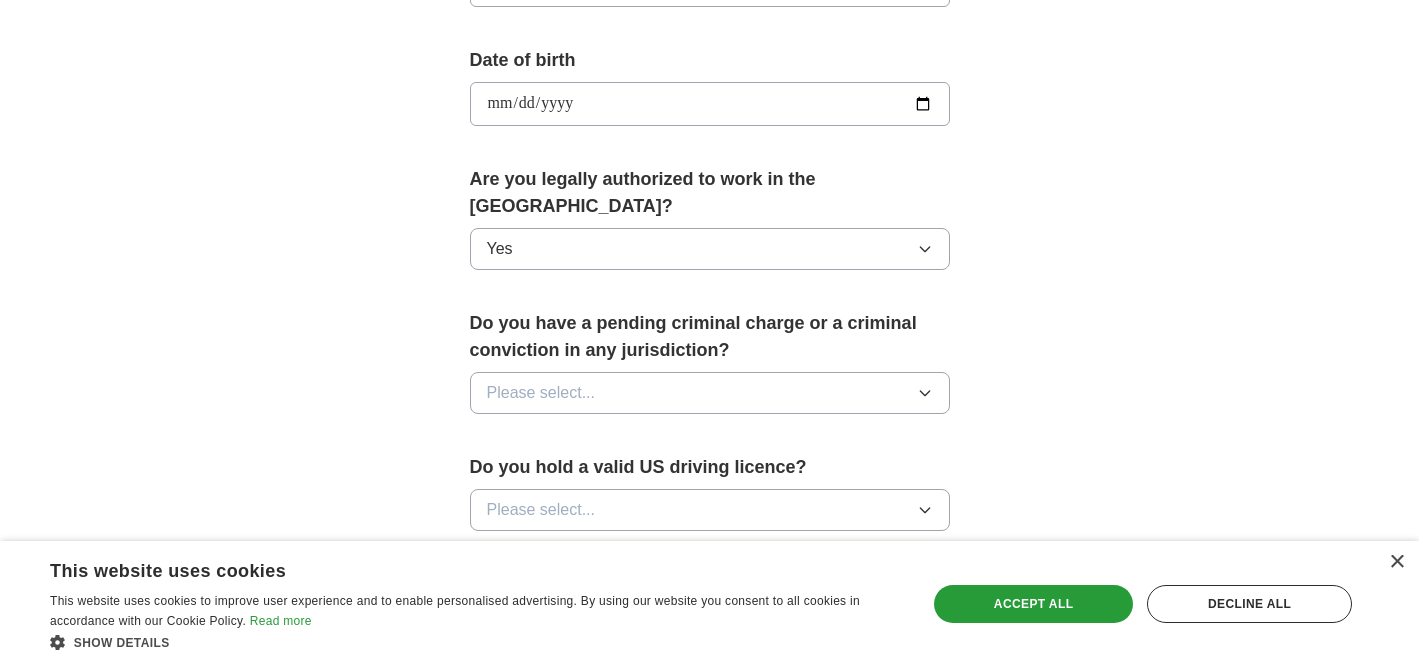 click on "Please select..." at bounding box center (710, 393) 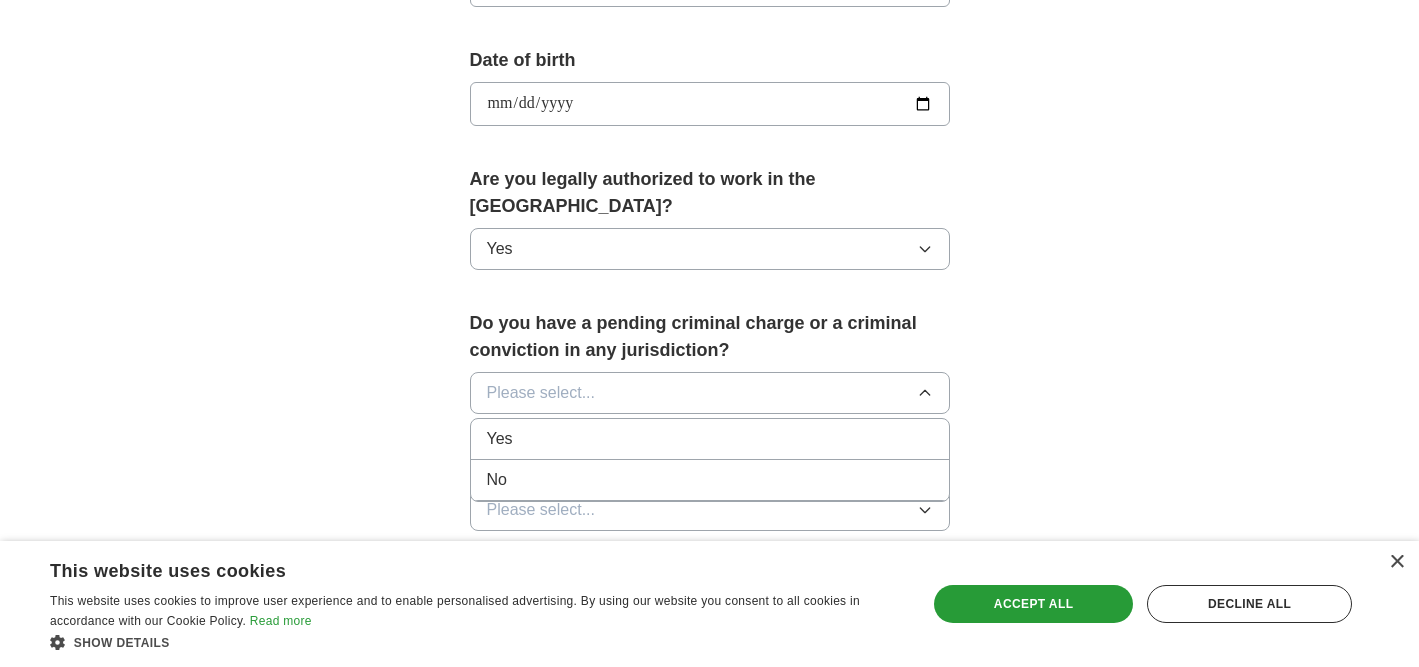 click on "No" at bounding box center (710, 480) 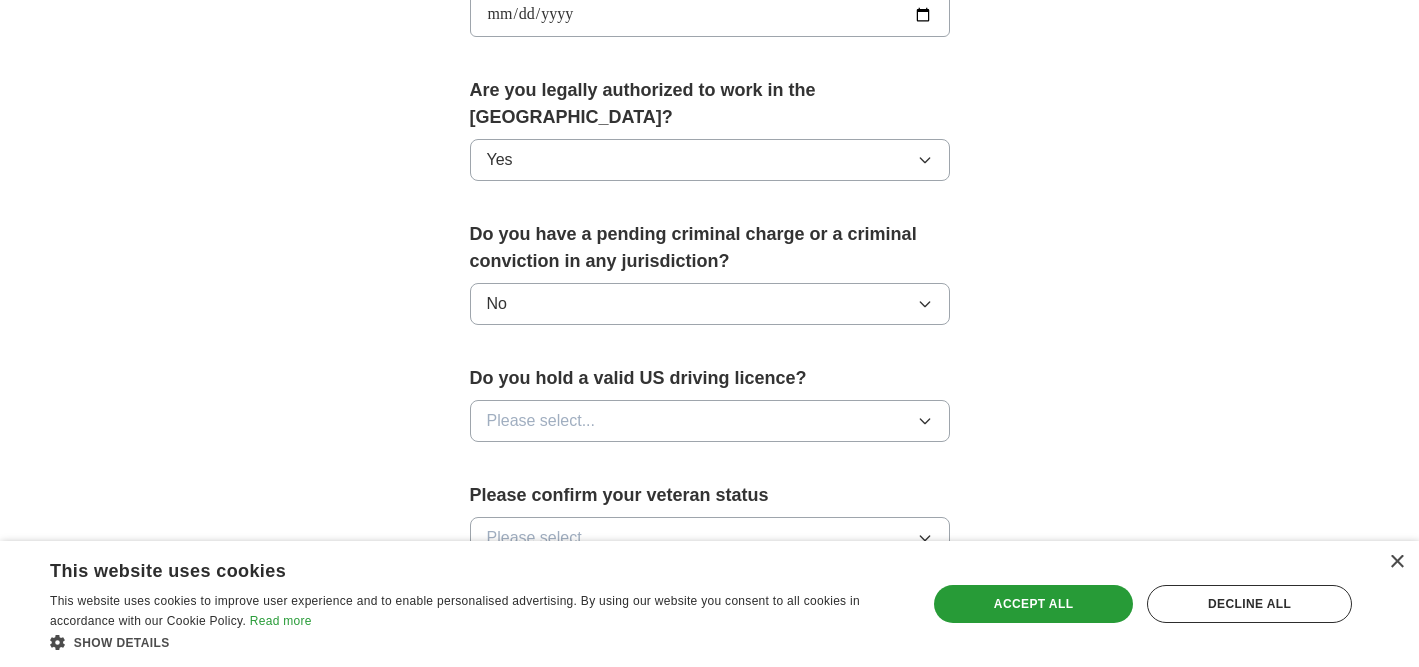 scroll, scrollTop: 1015, scrollLeft: 0, axis: vertical 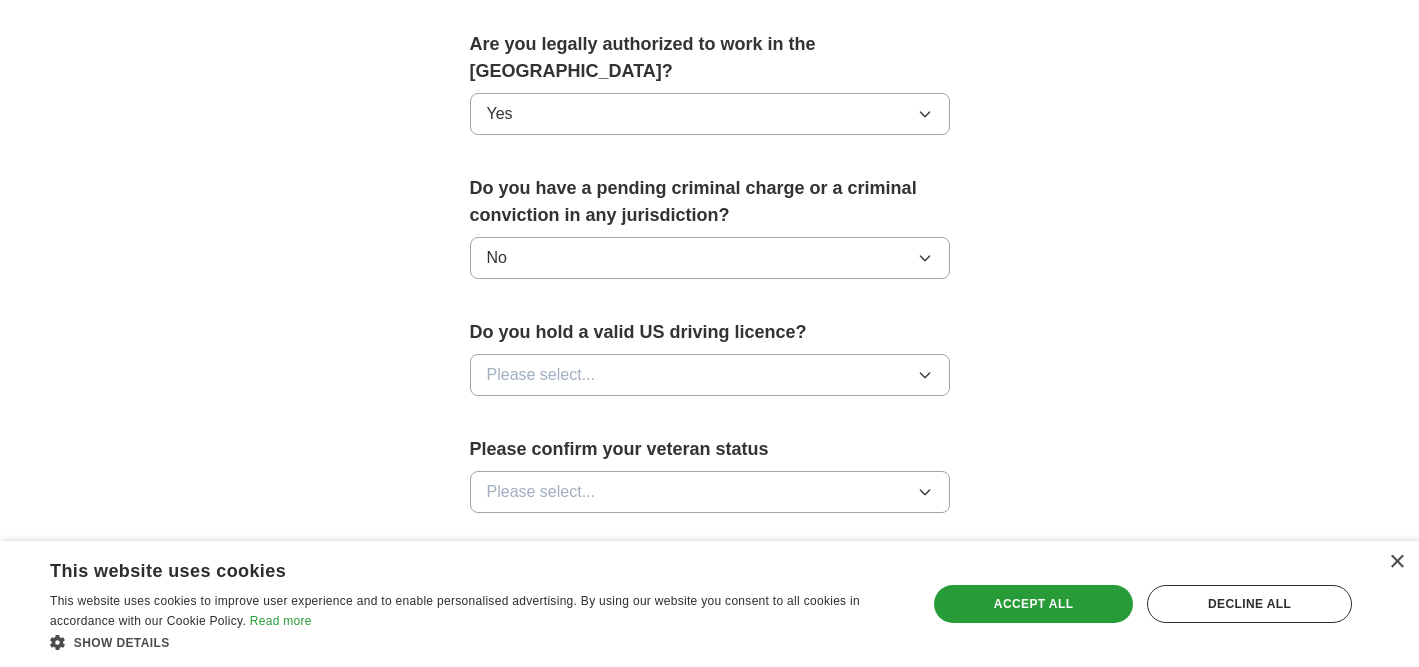click on "Please select..." at bounding box center (710, 375) 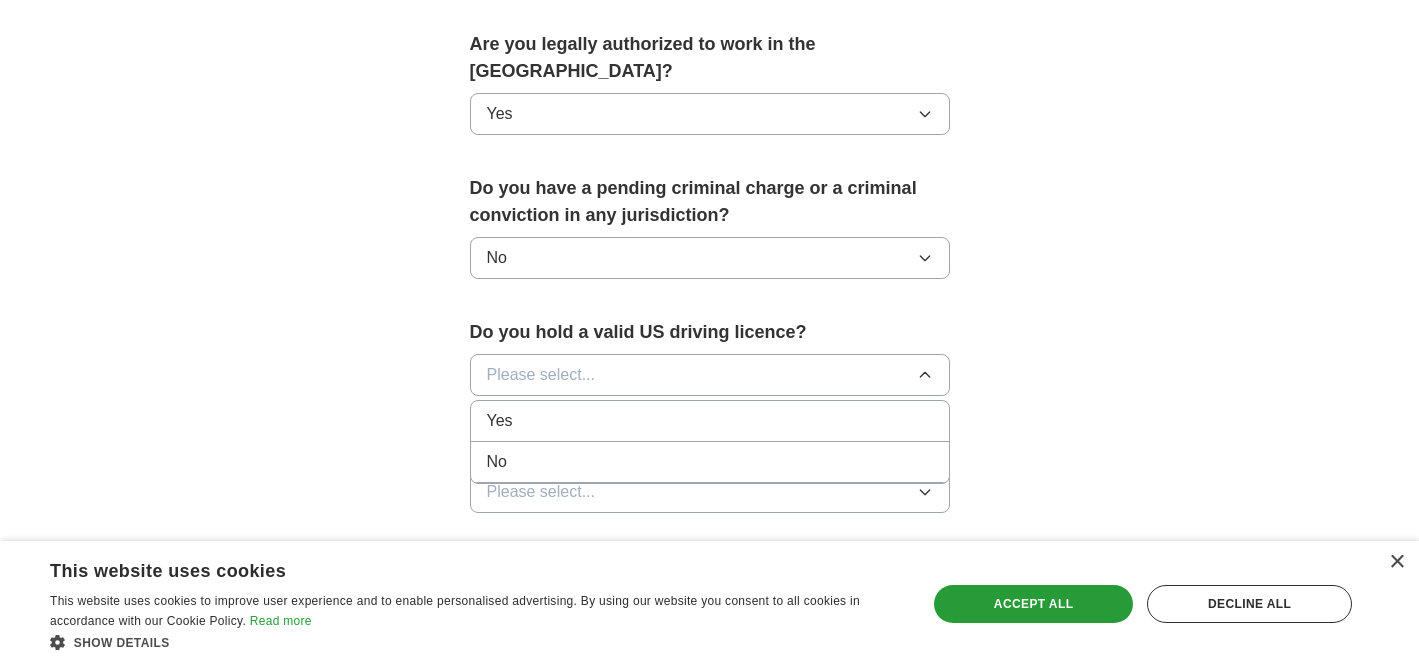 click on "Yes" at bounding box center (710, 421) 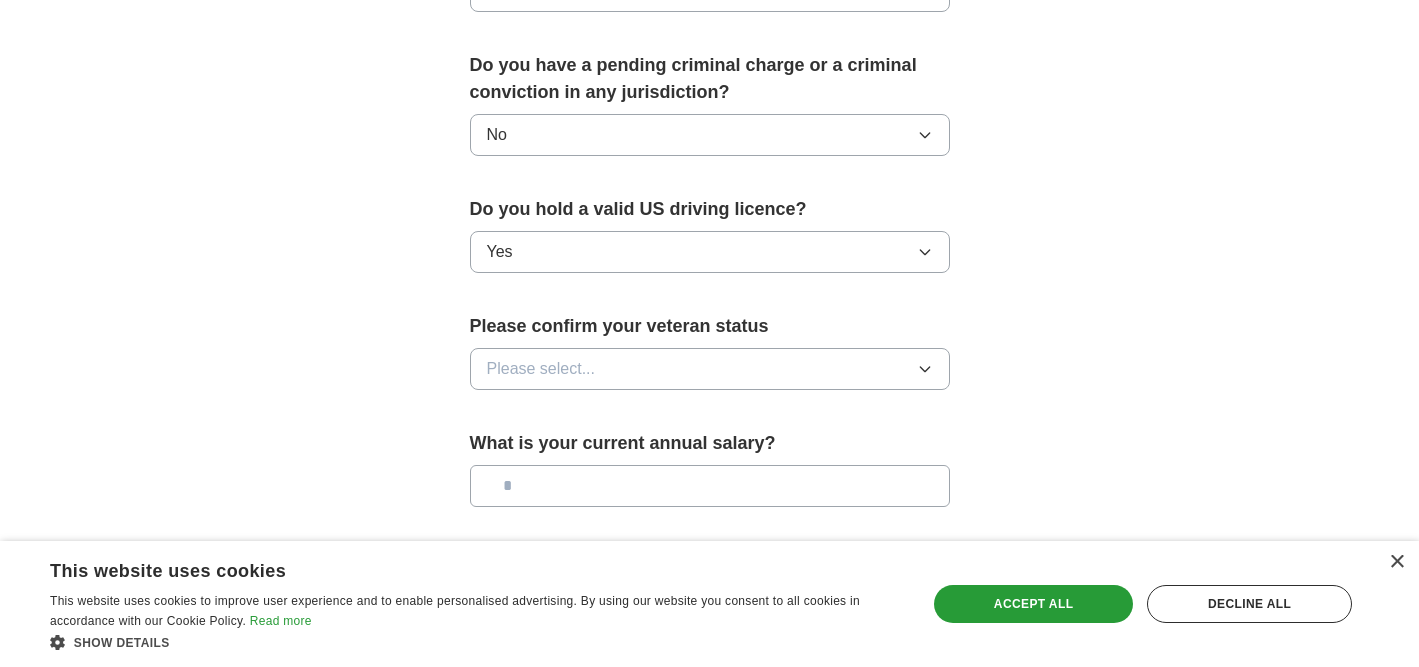 scroll, scrollTop: 1145, scrollLeft: 0, axis: vertical 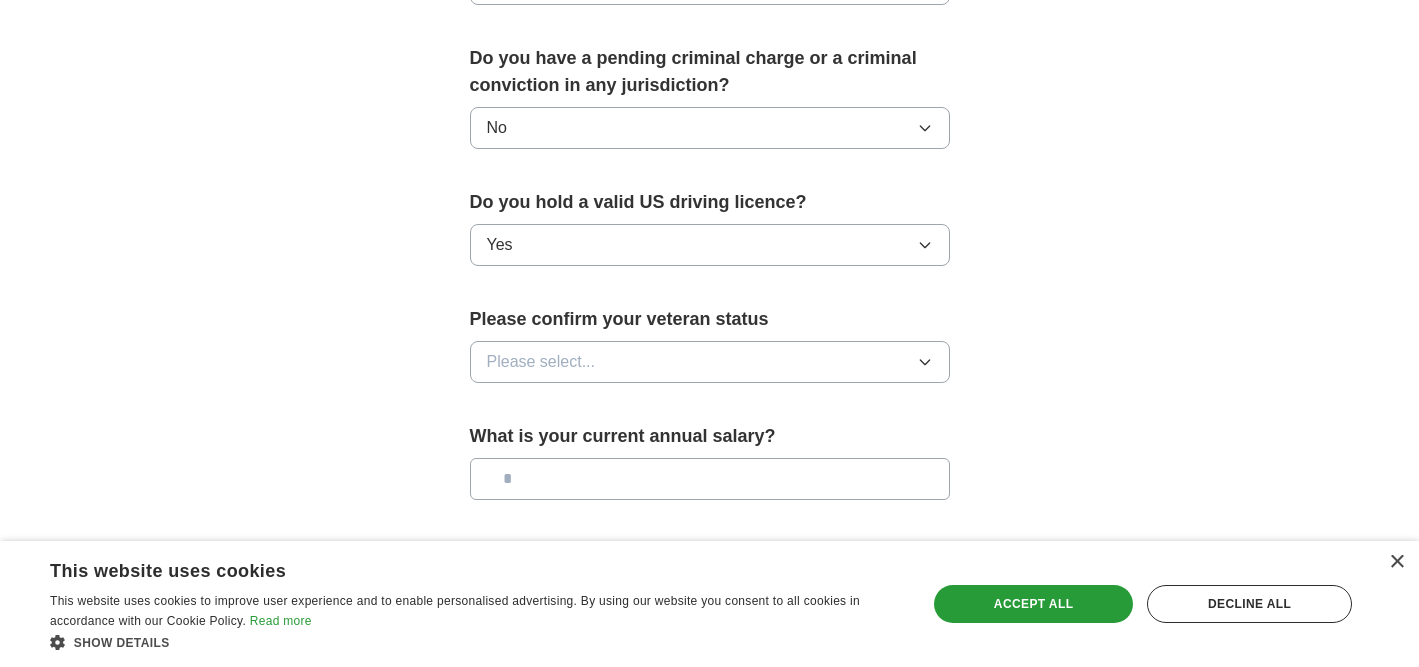 click on "Please select..." at bounding box center (710, 362) 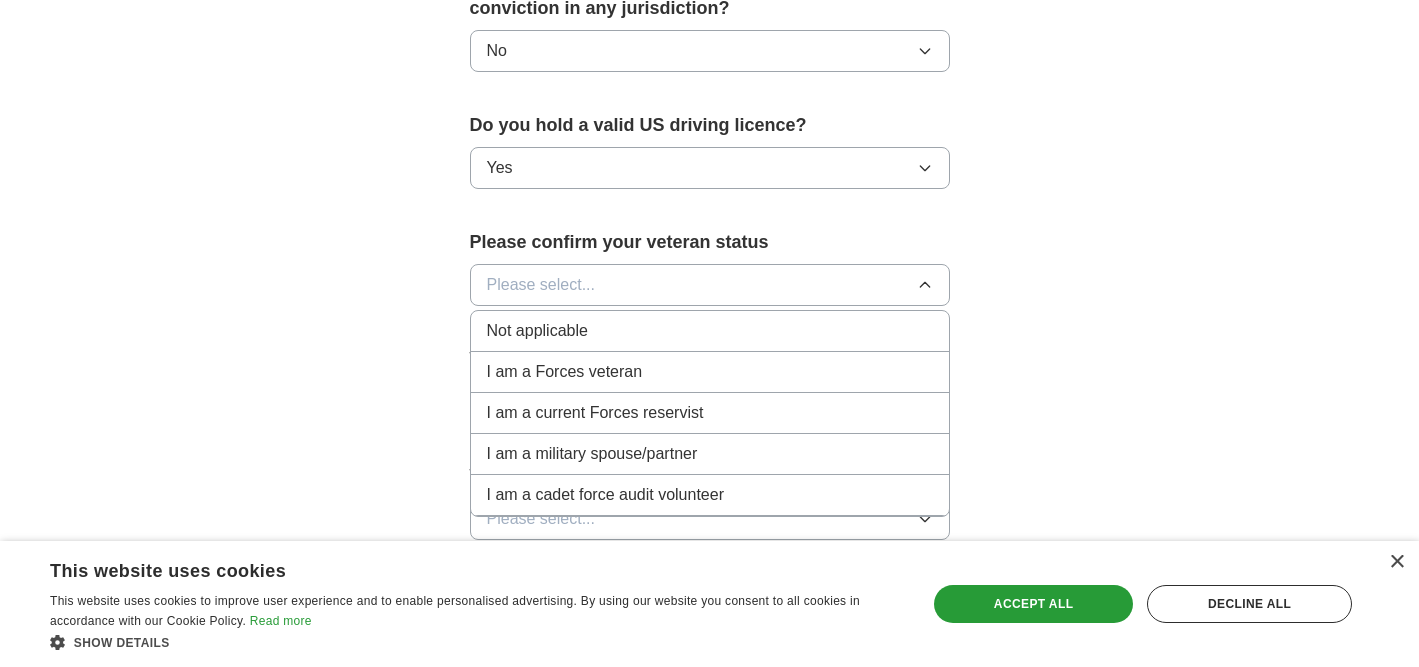 scroll, scrollTop: 1236, scrollLeft: 0, axis: vertical 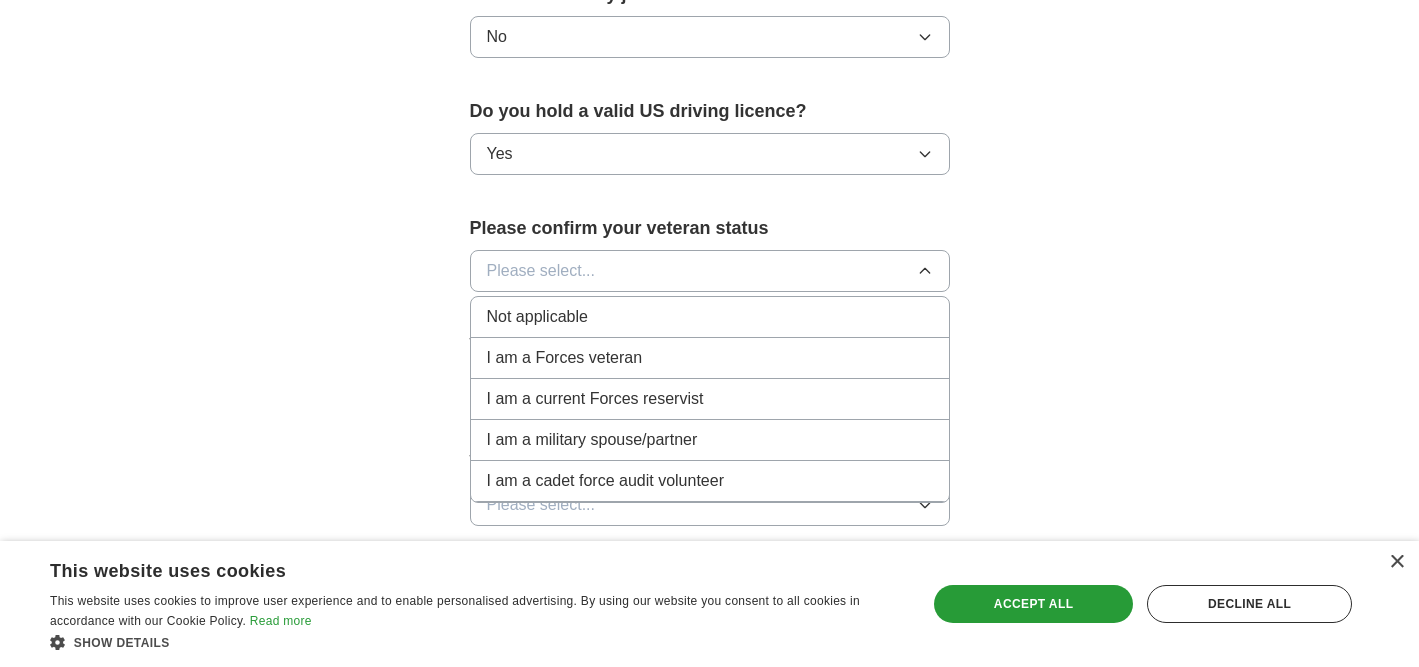 click on "Not applicable" at bounding box center (710, 317) 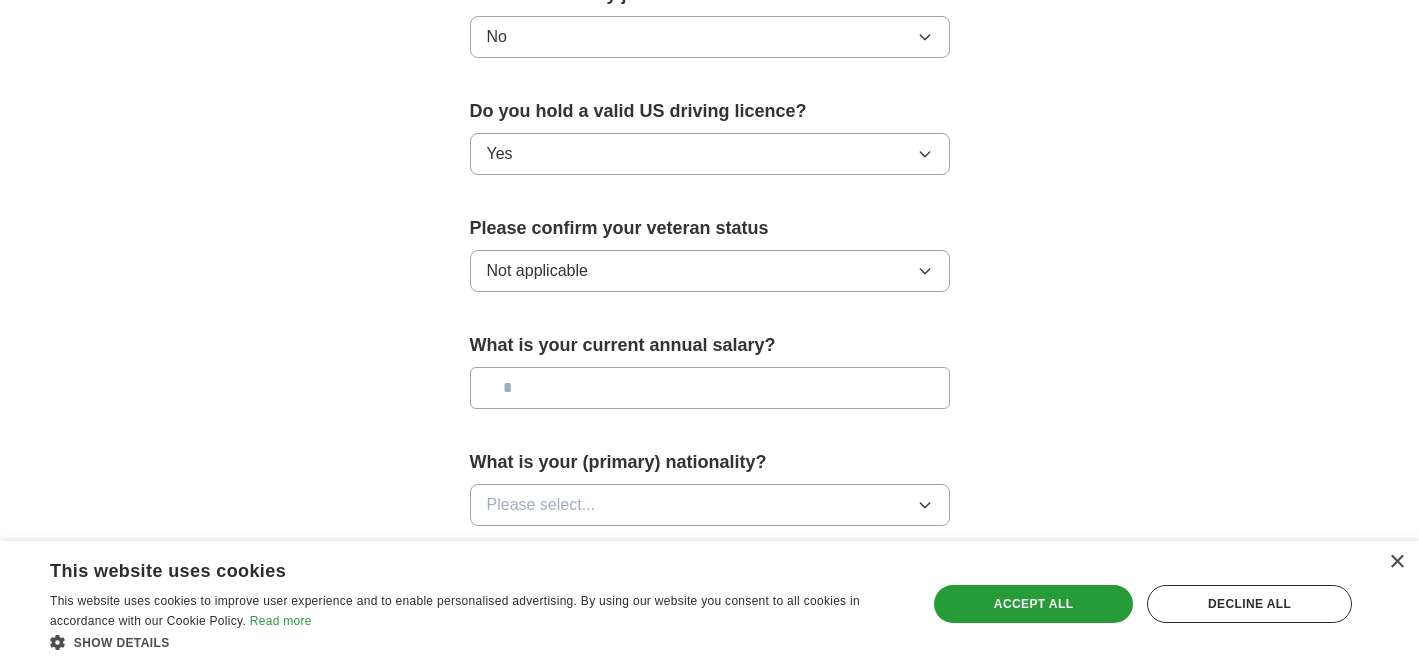 click at bounding box center (710, 388) 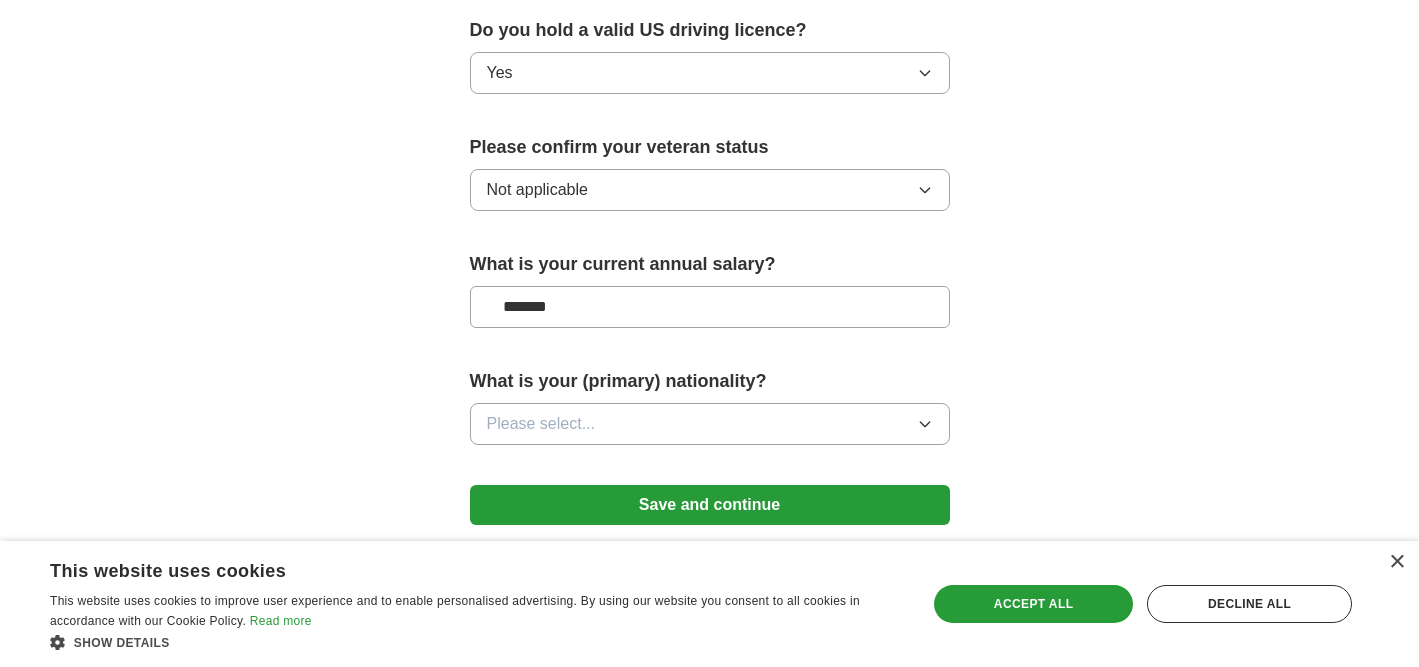 scroll, scrollTop: 1366, scrollLeft: 0, axis: vertical 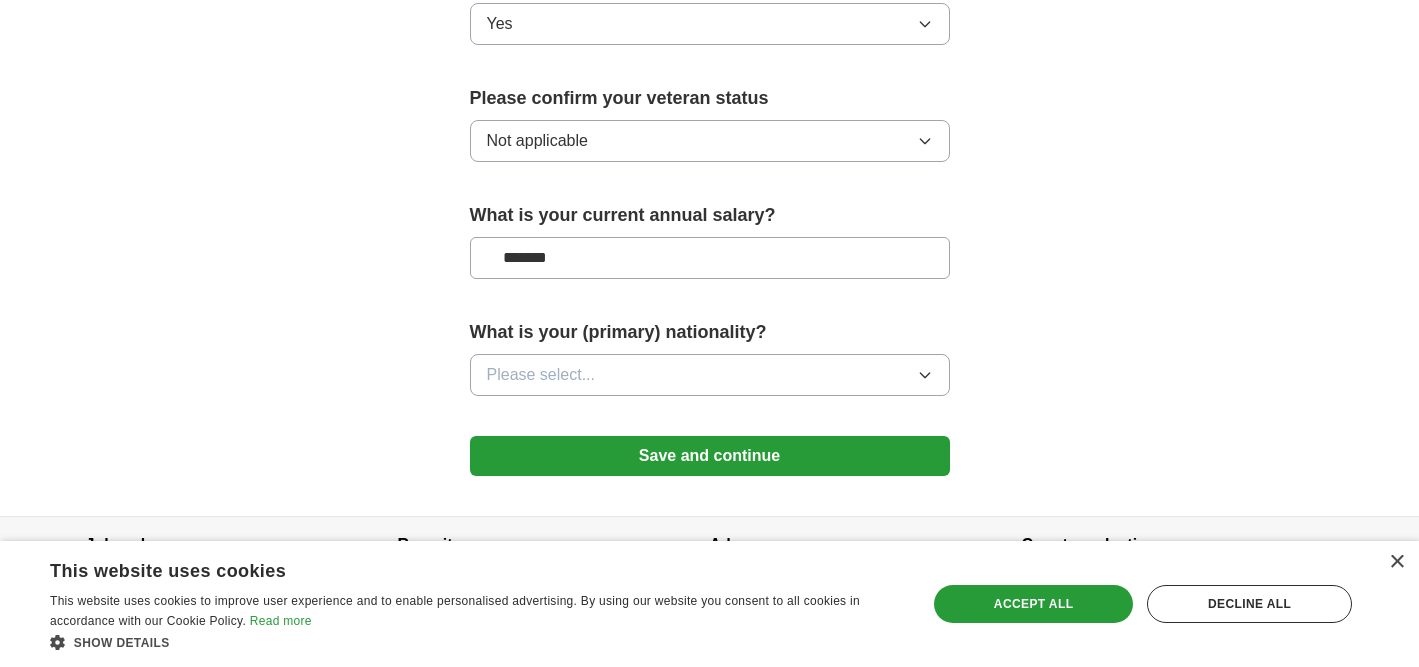 type on "*******" 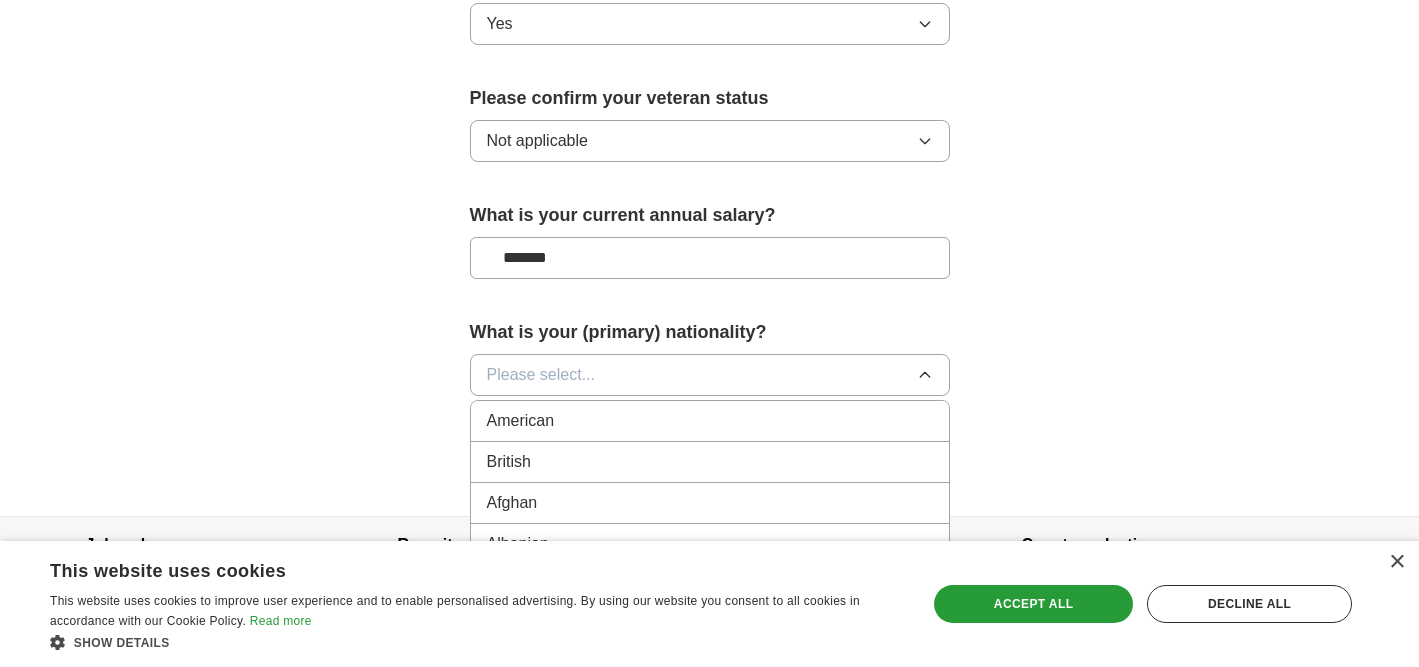 click on "American" at bounding box center [710, 421] 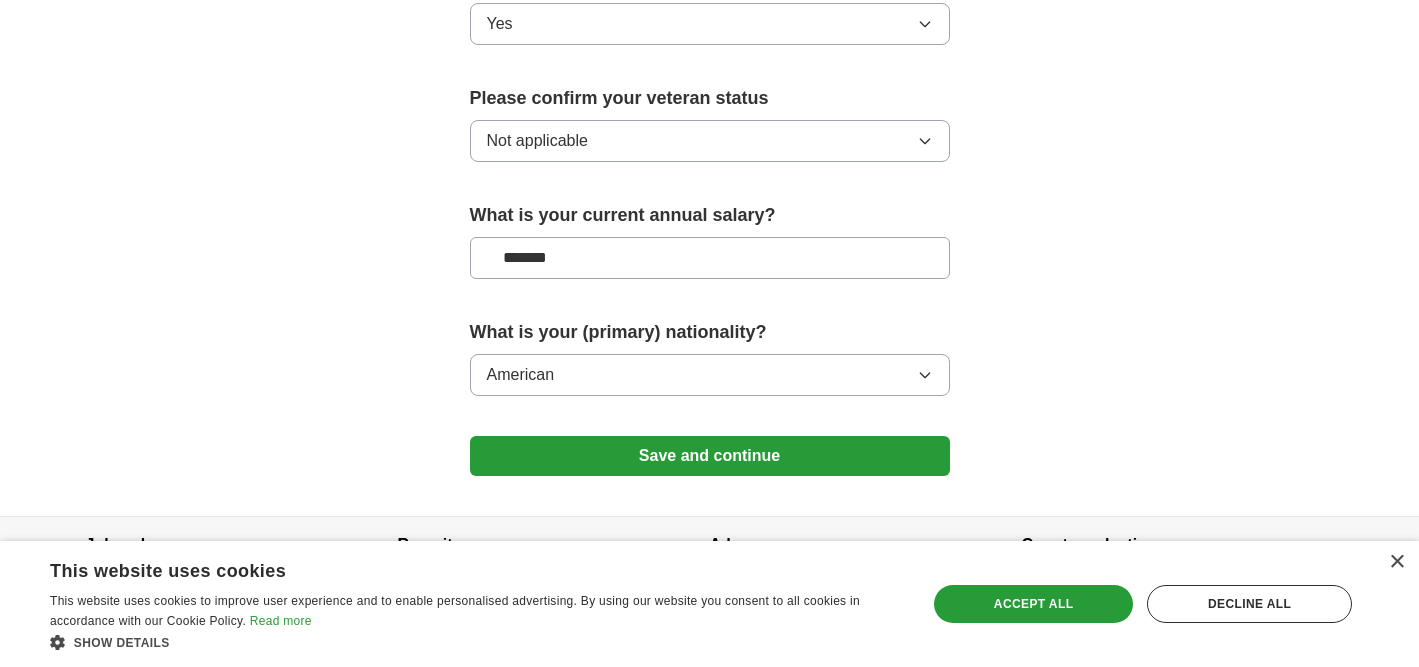 click on "Save and continue" at bounding box center (710, 456) 